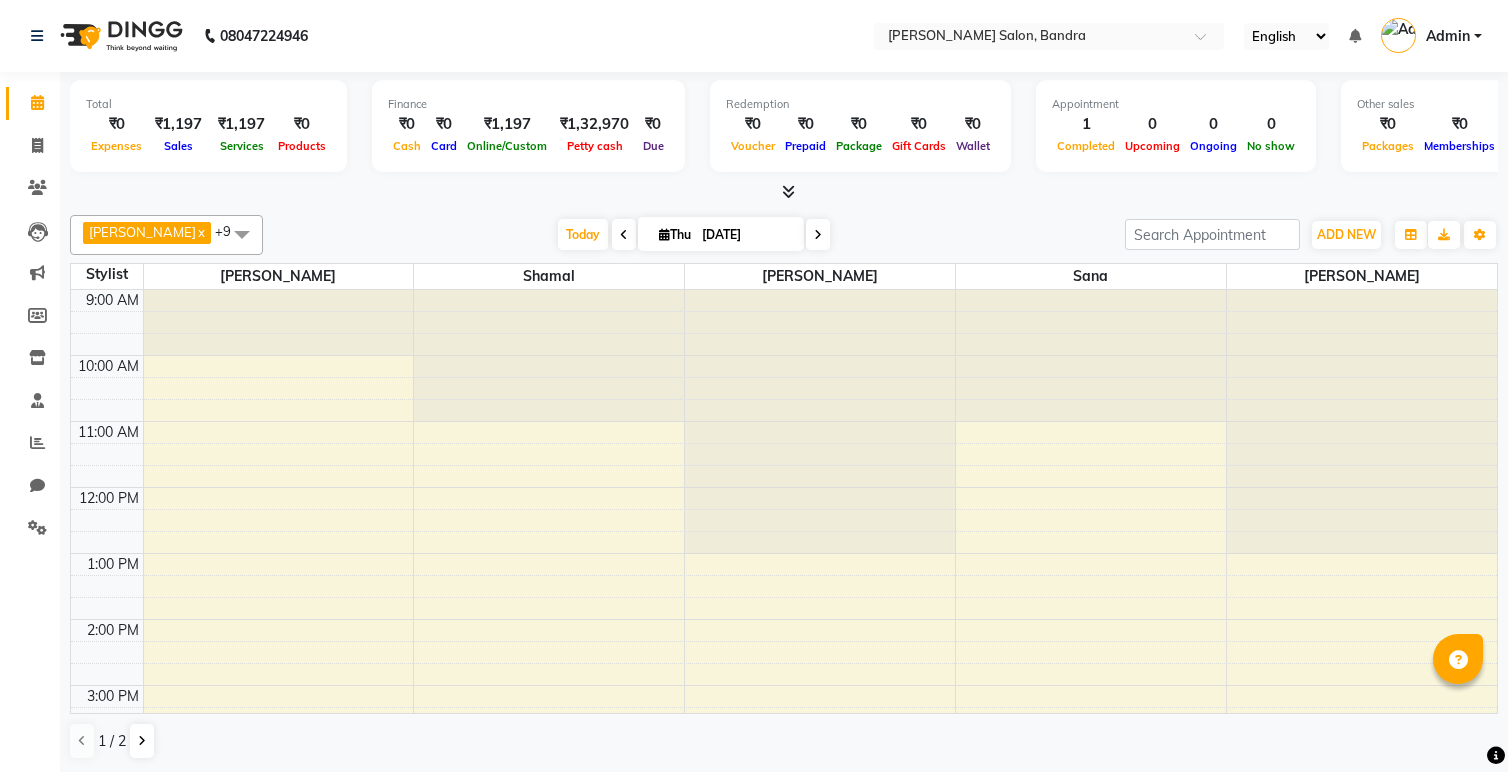 scroll, scrollTop: 1, scrollLeft: 0, axis: vertical 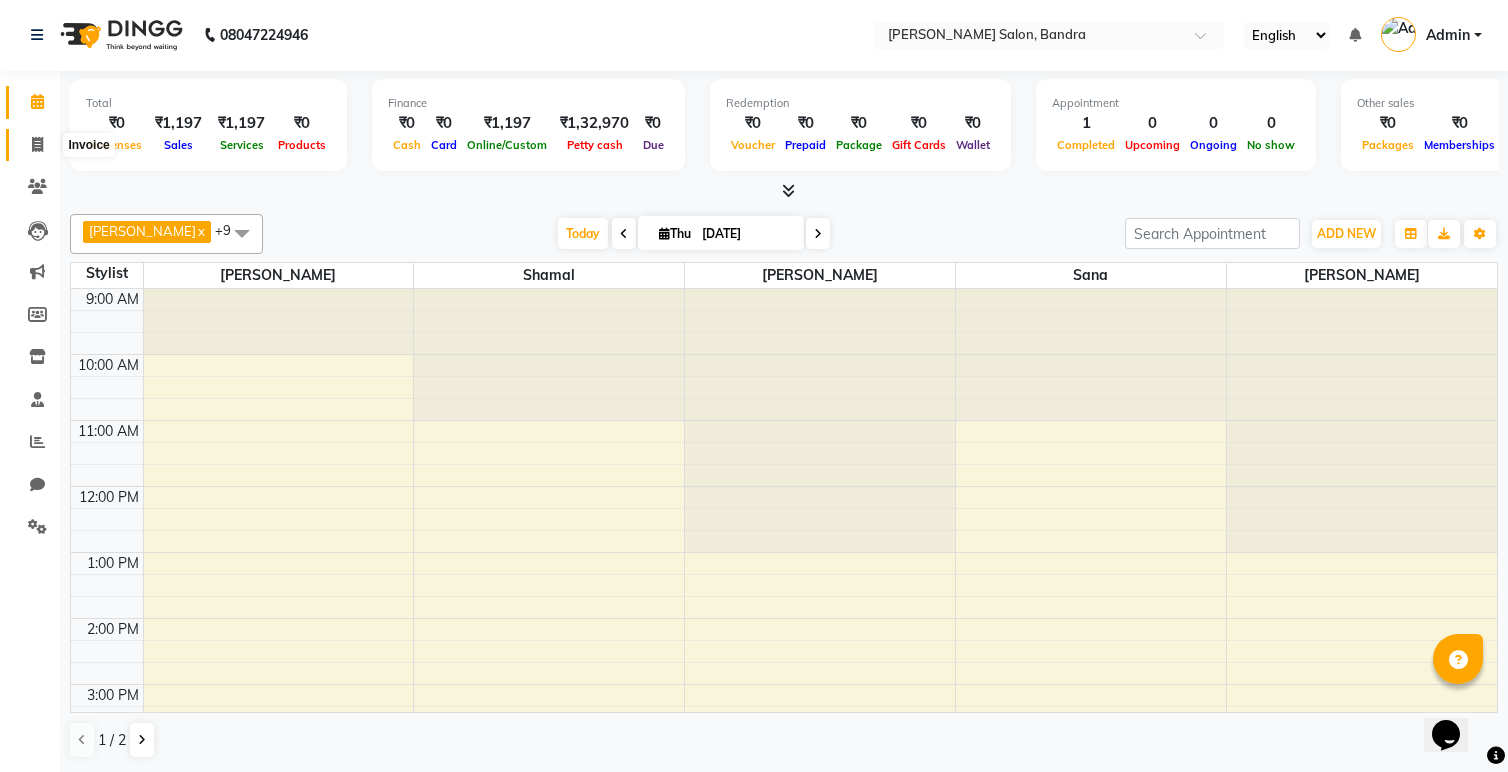 click 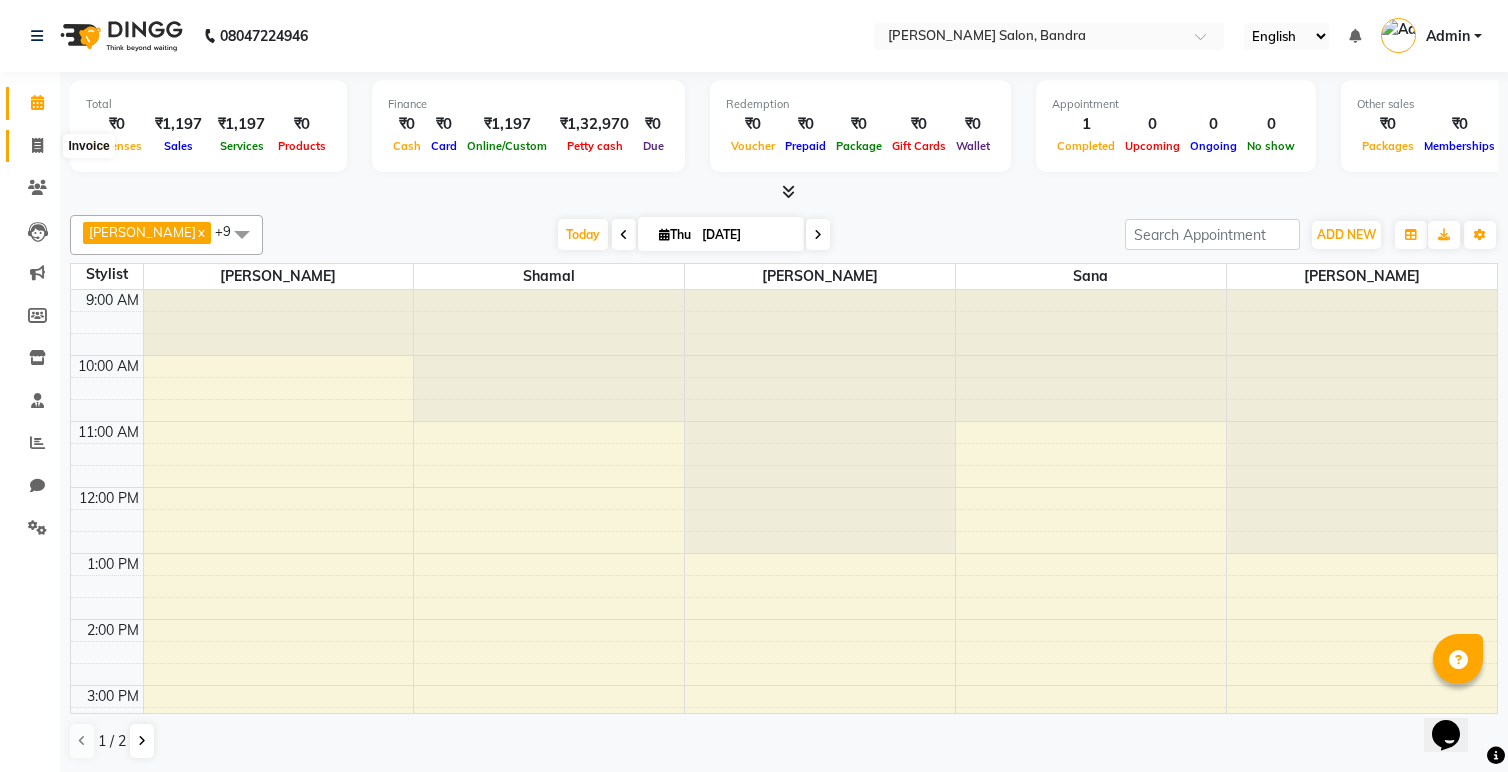 select on "7894" 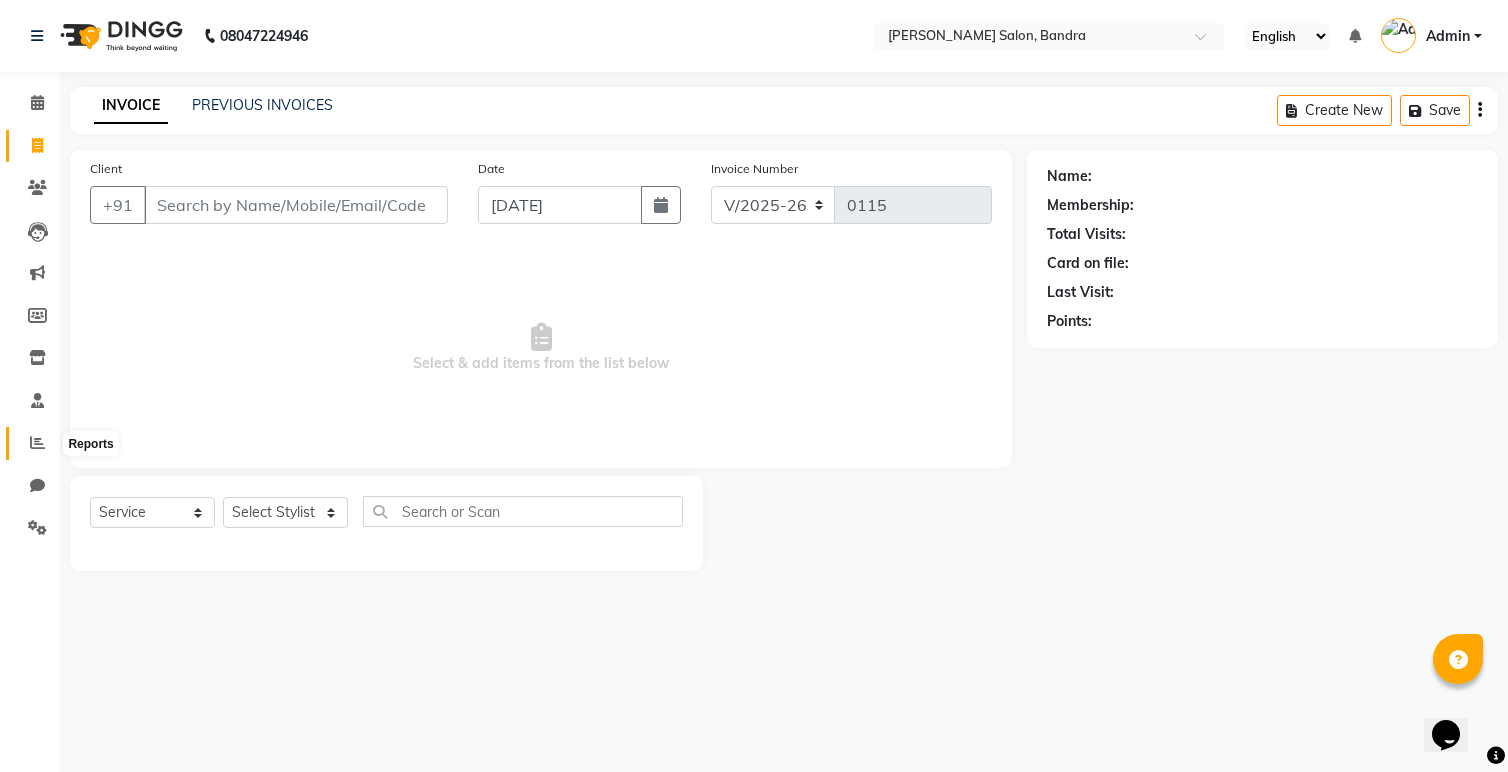 click 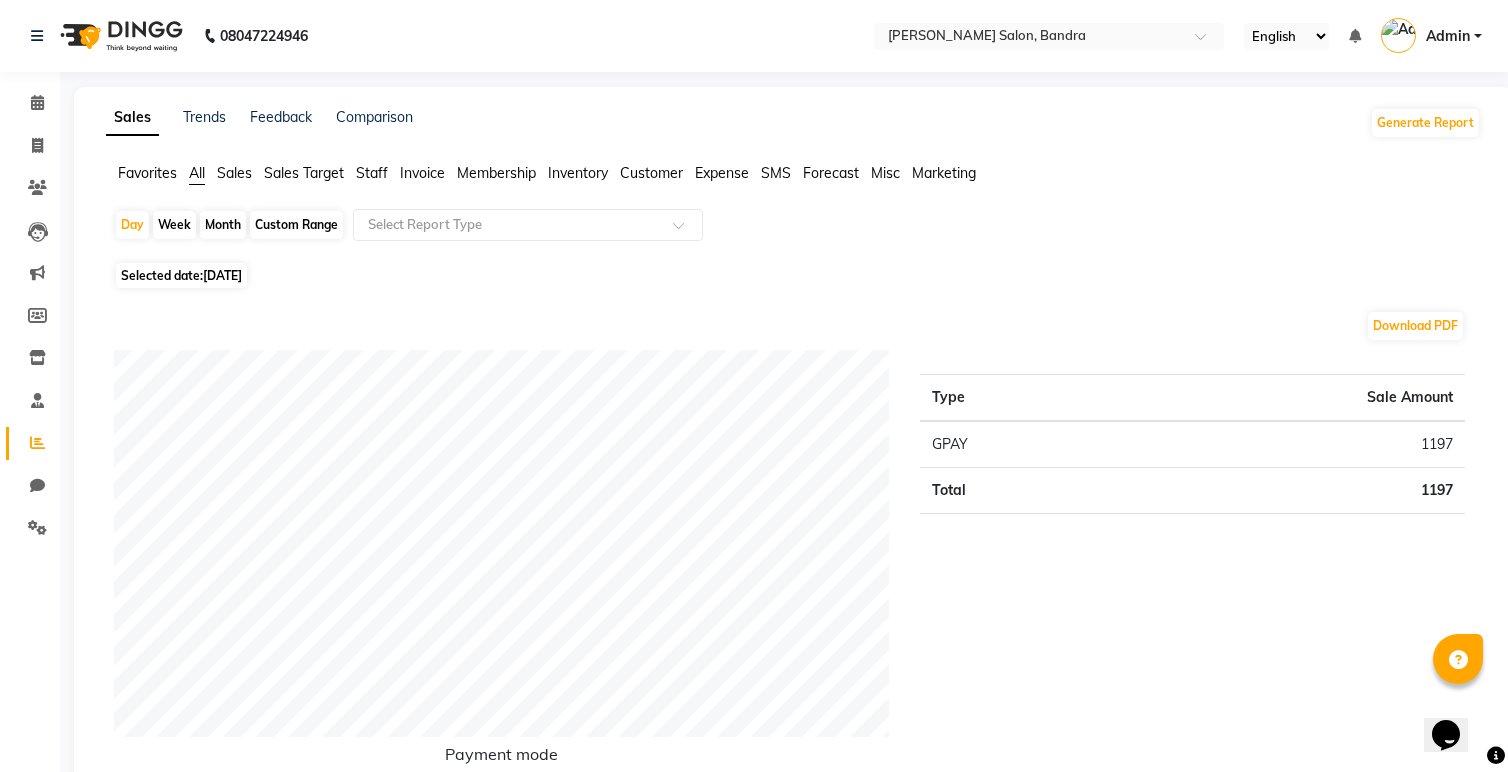 click on "Month" 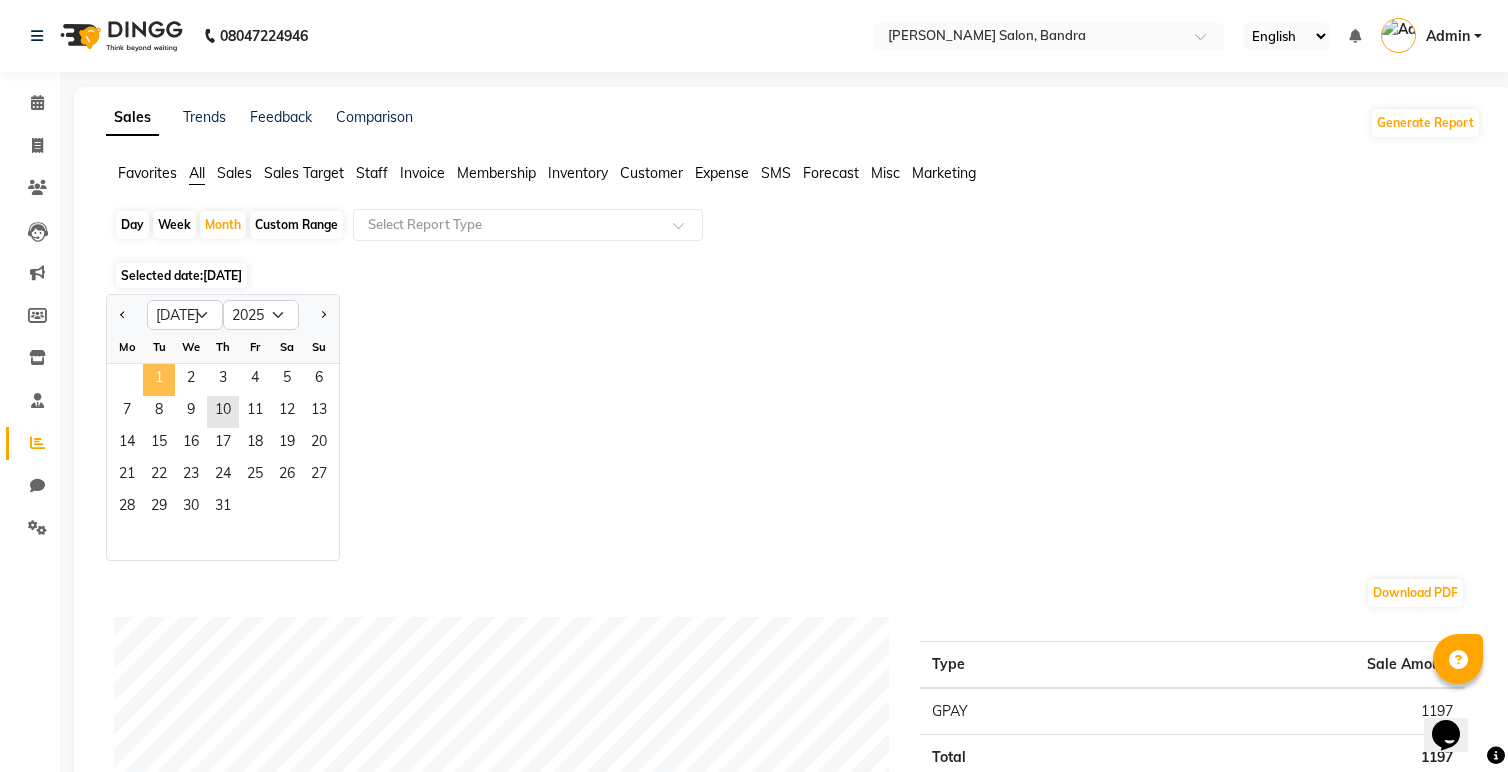 click on "1" 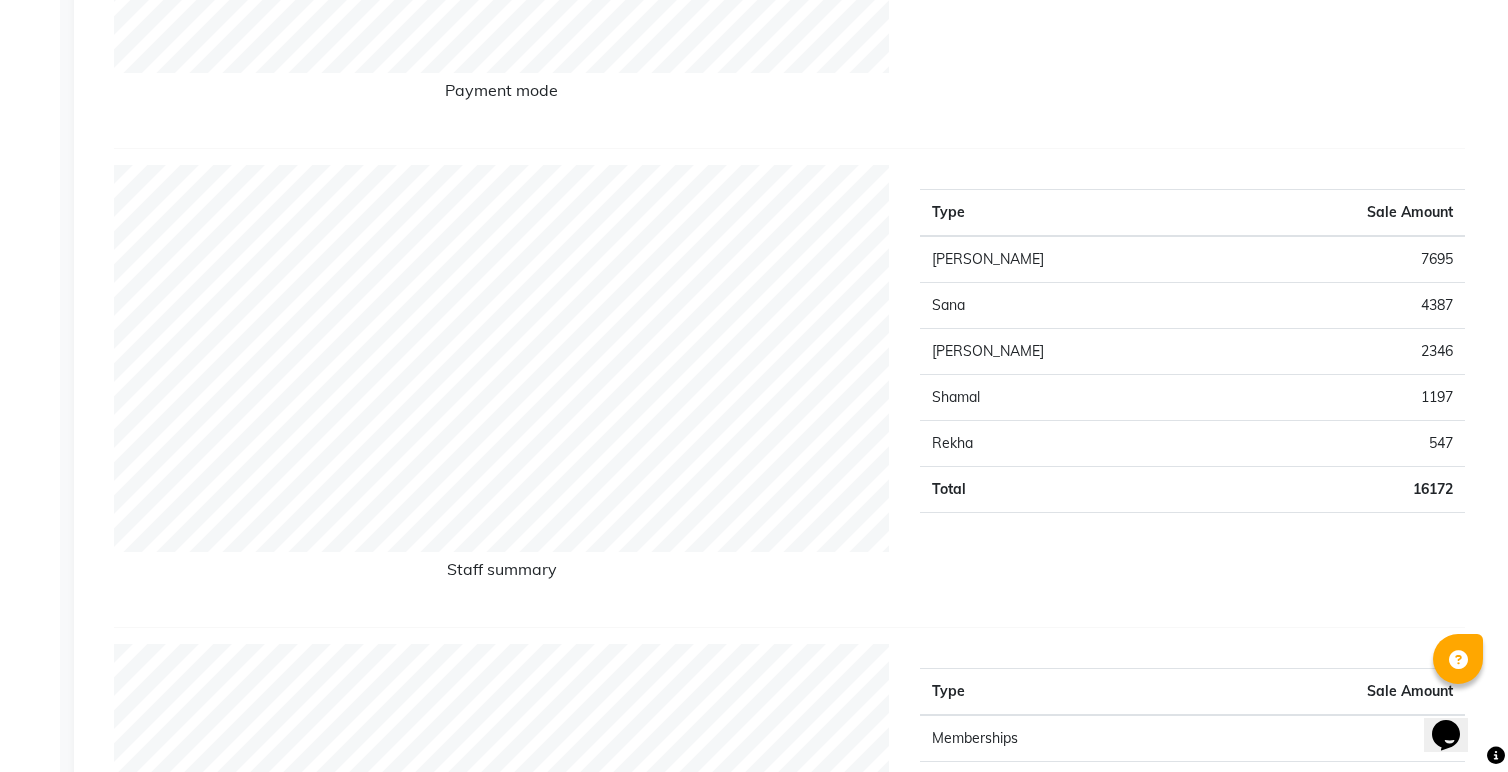 scroll, scrollTop: 0, scrollLeft: 0, axis: both 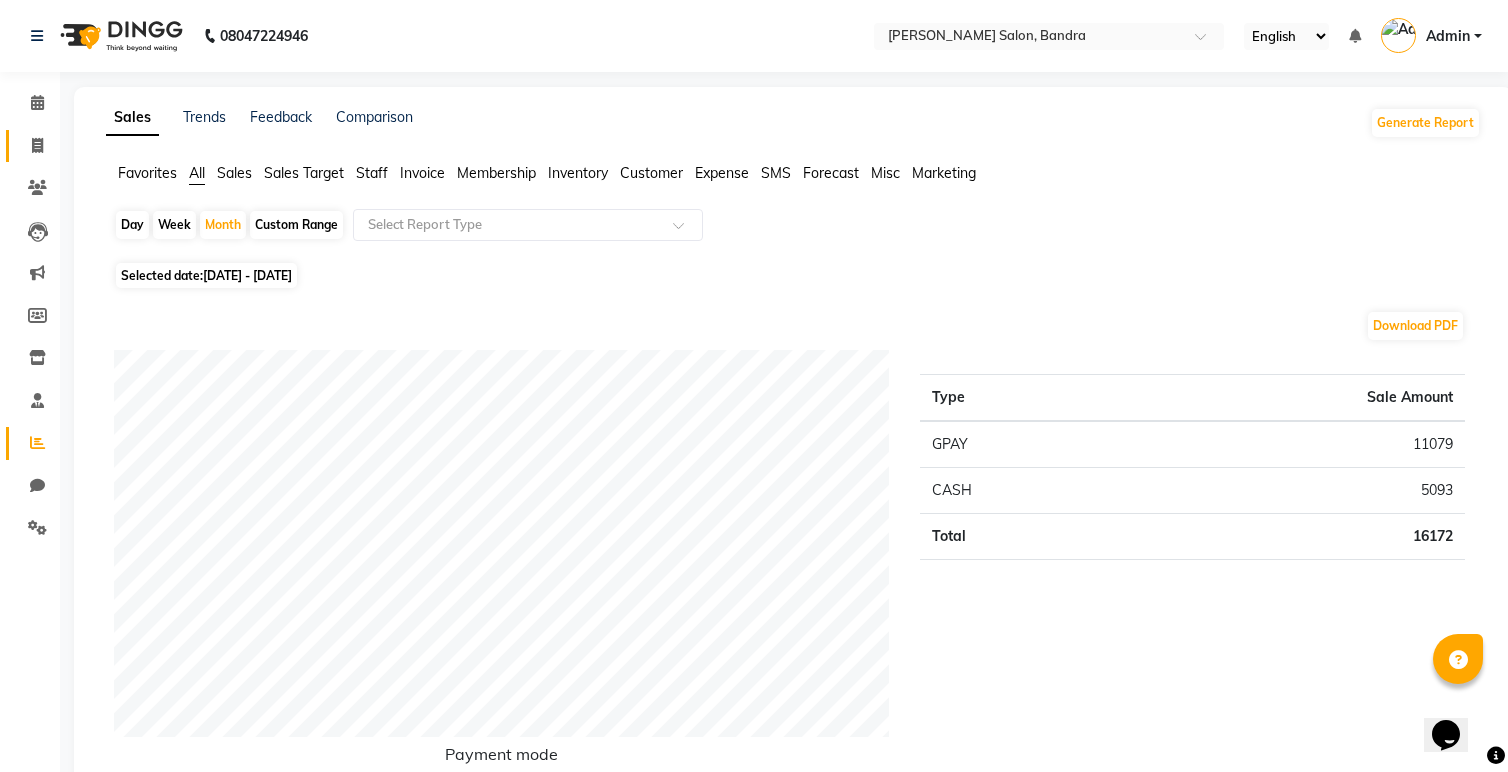 click on "Invoice" 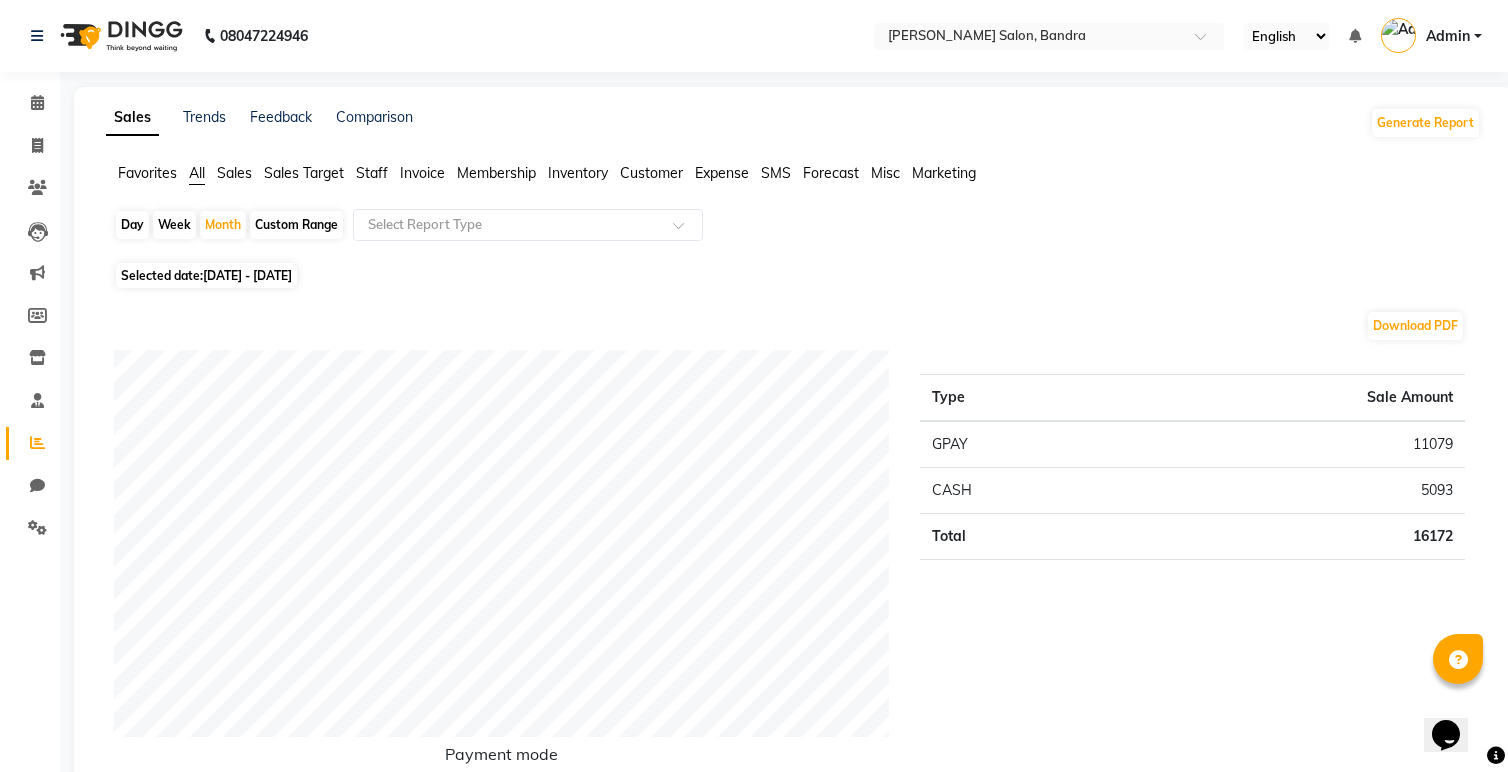 select on "service" 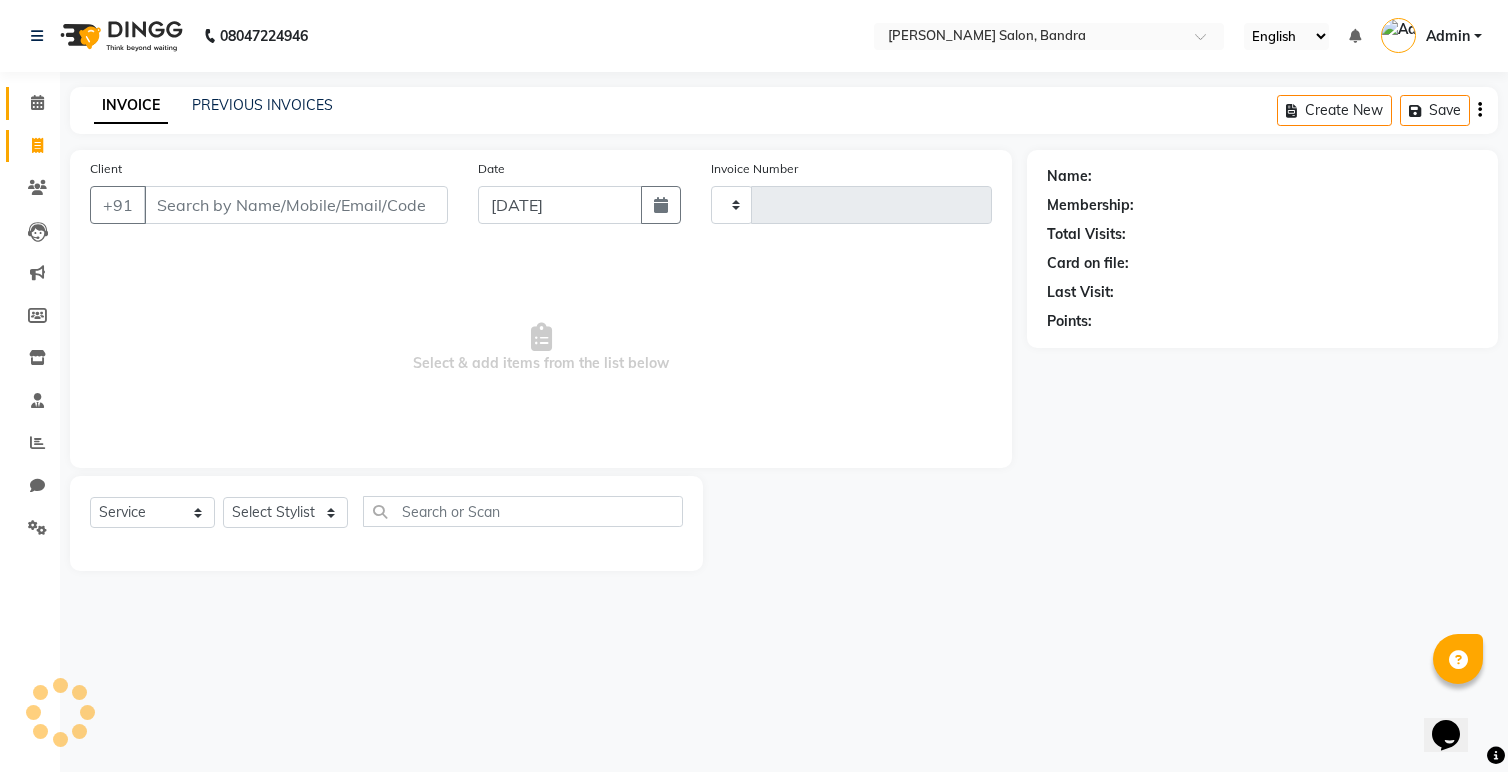type on "0115" 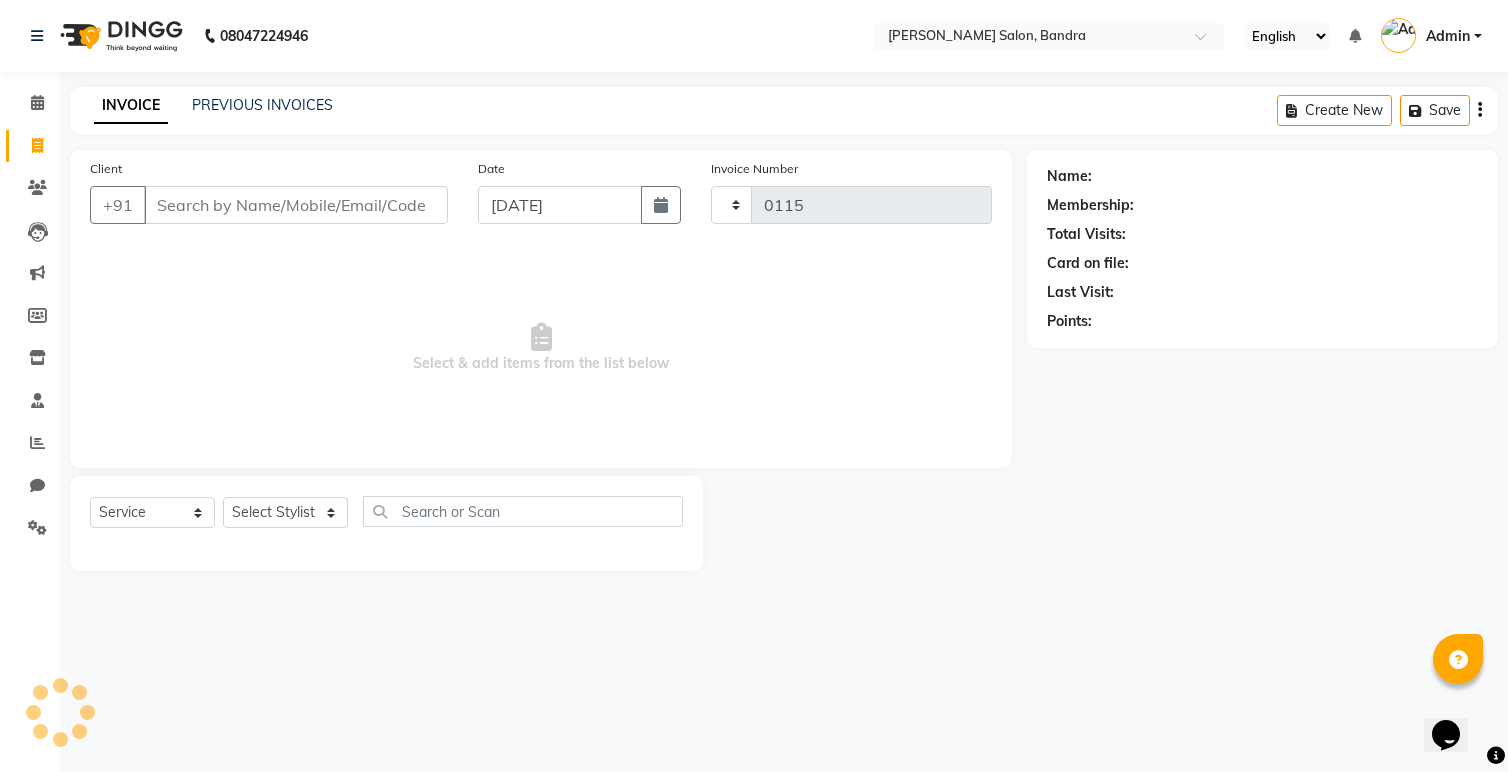 select on "7894" 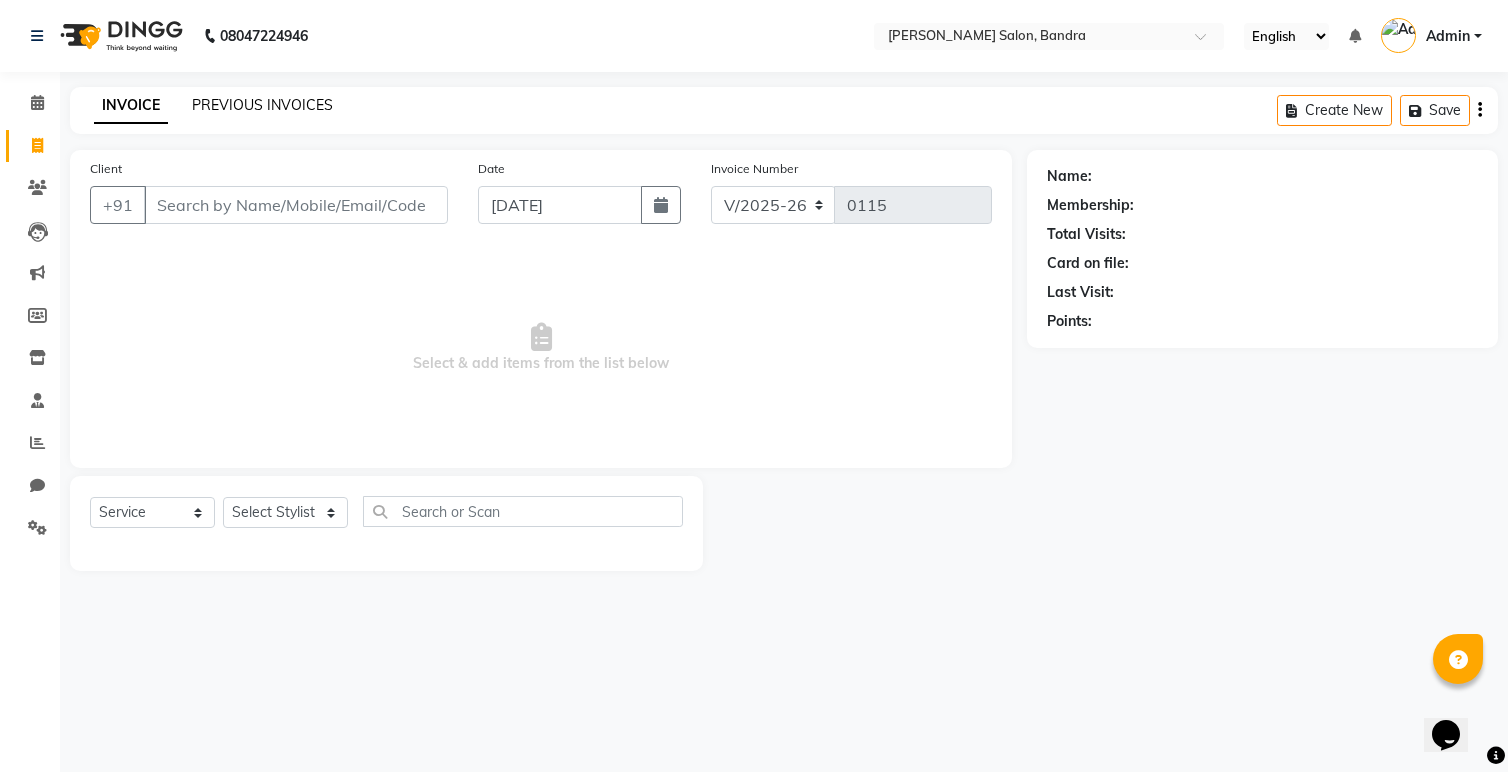 click on "PREVIOUS INVOICES" 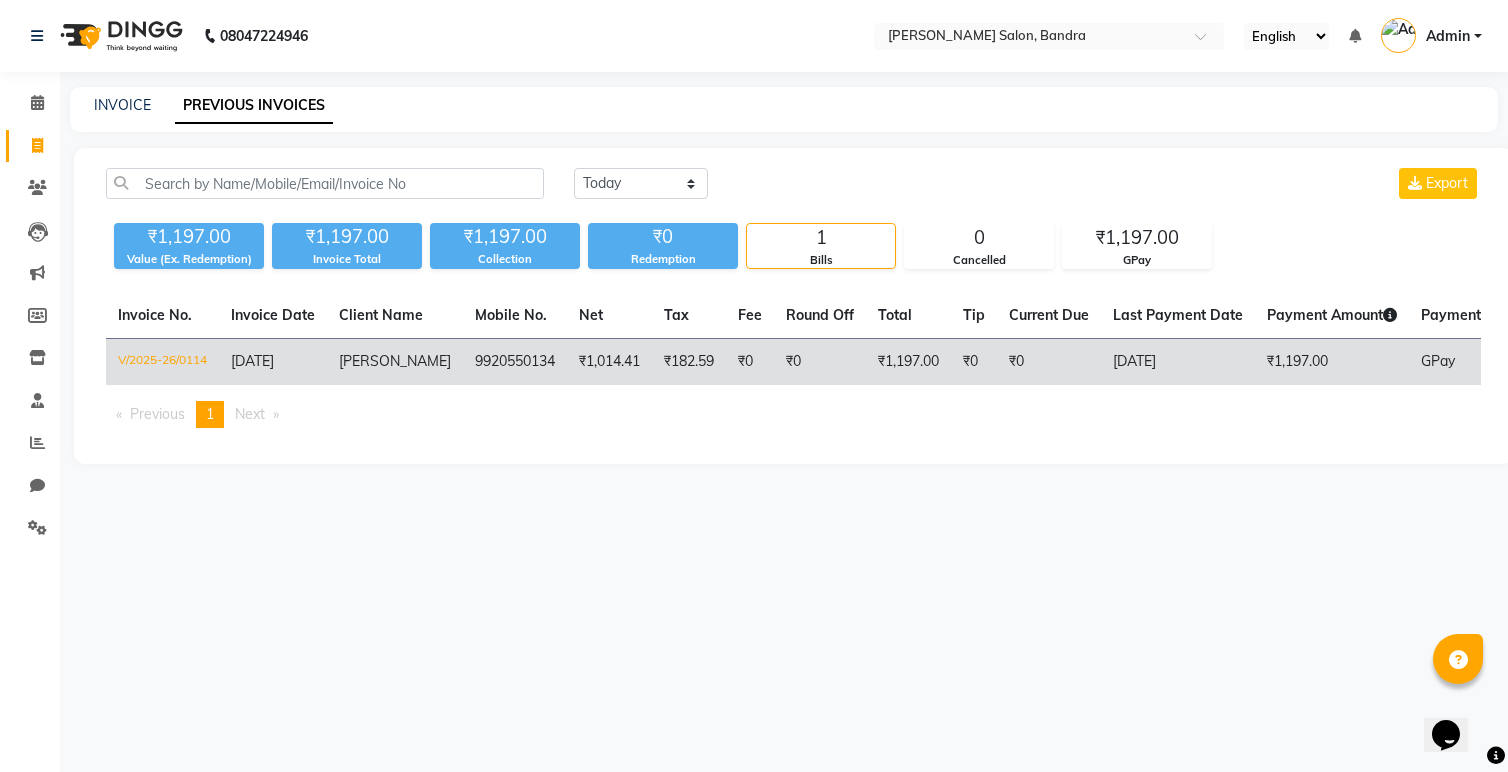 click on "₹1,014.41" 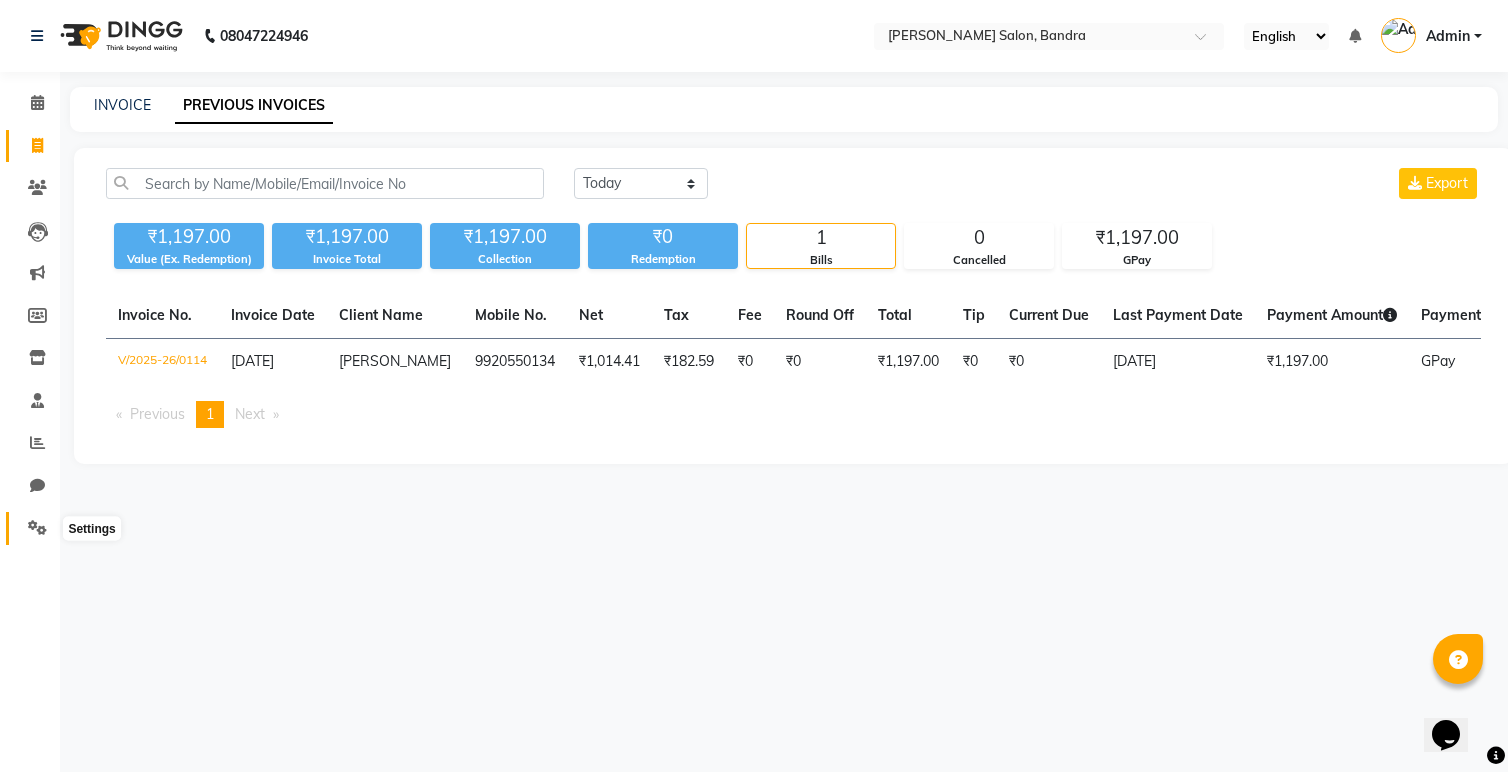click 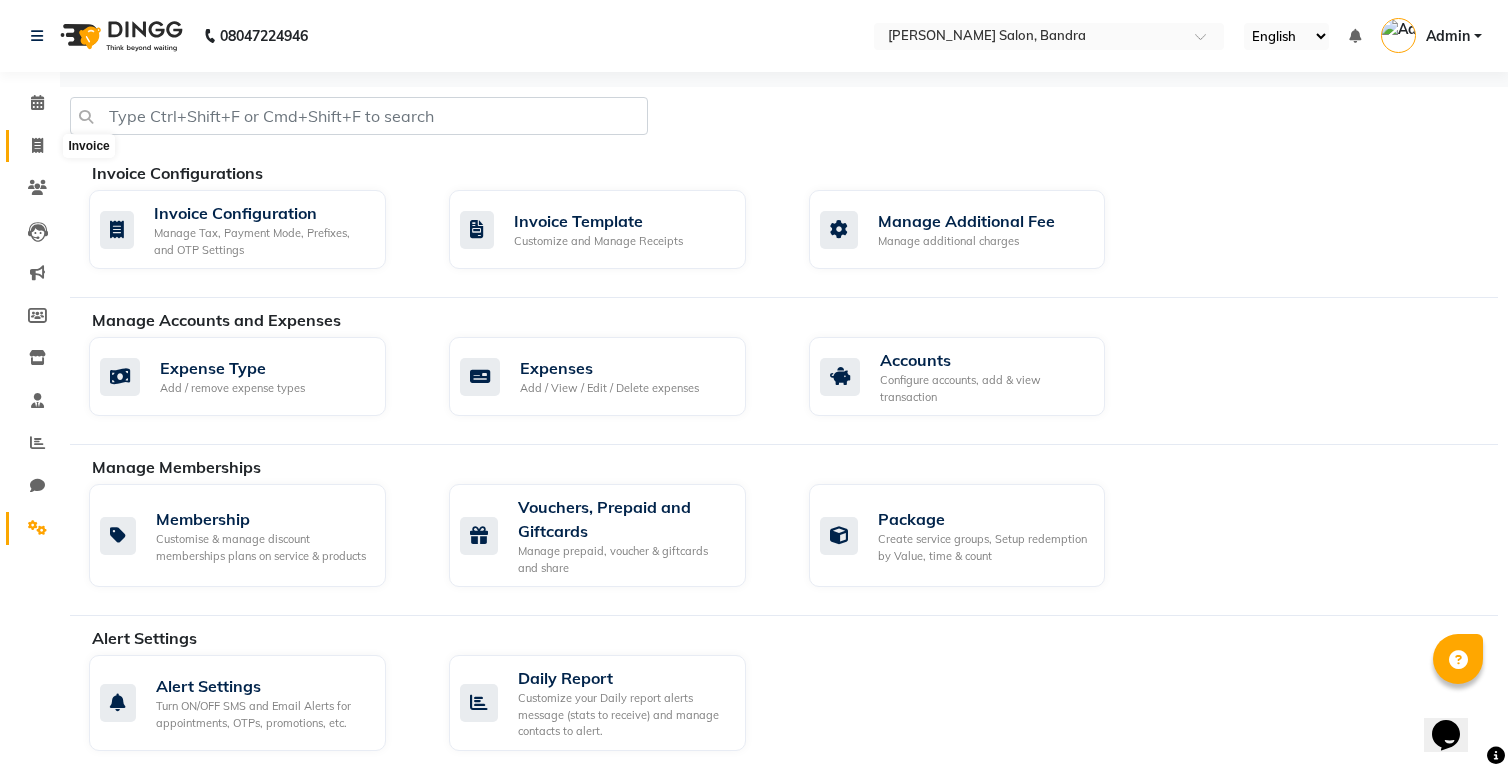 click 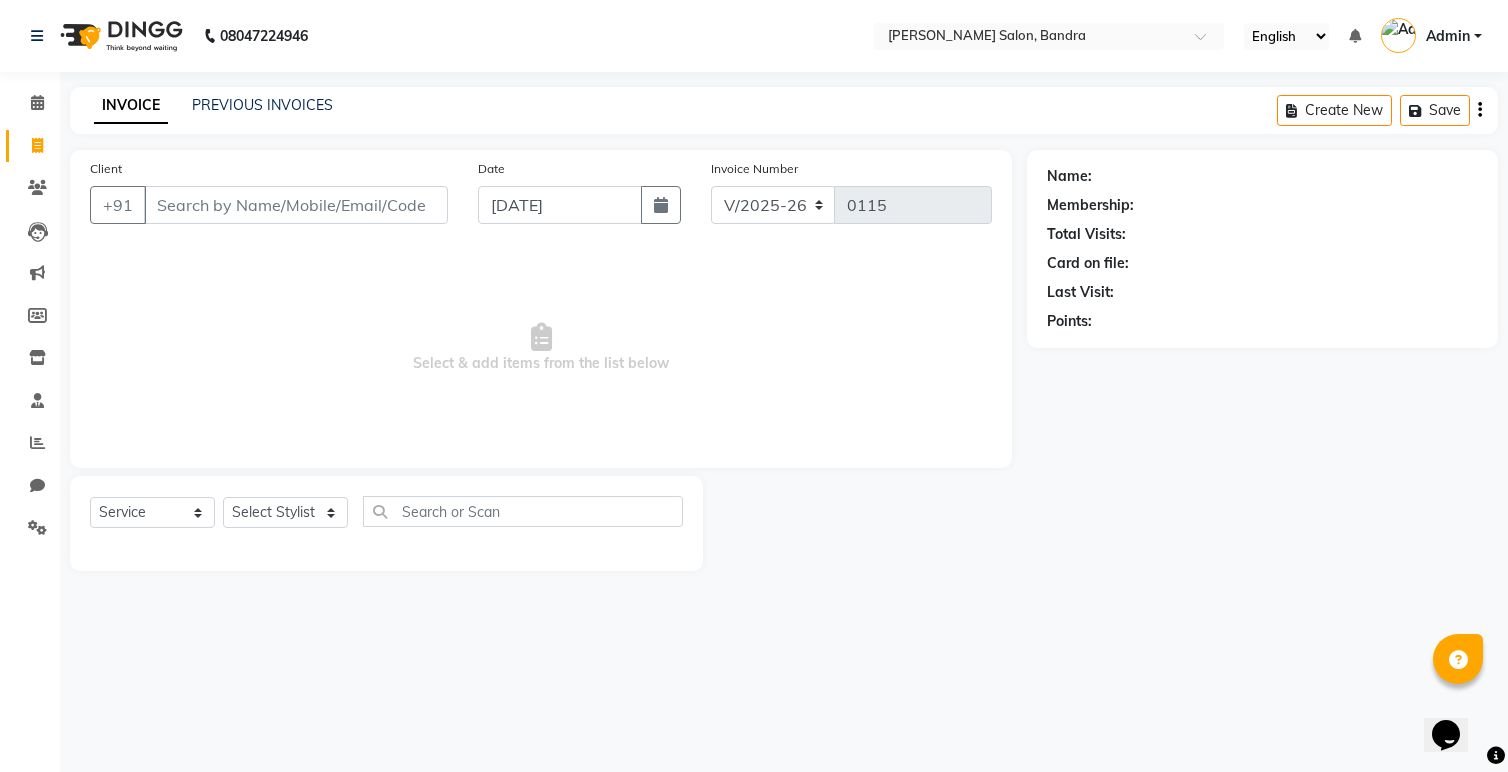 click on "Admin" at bounding box center (1448, 36) 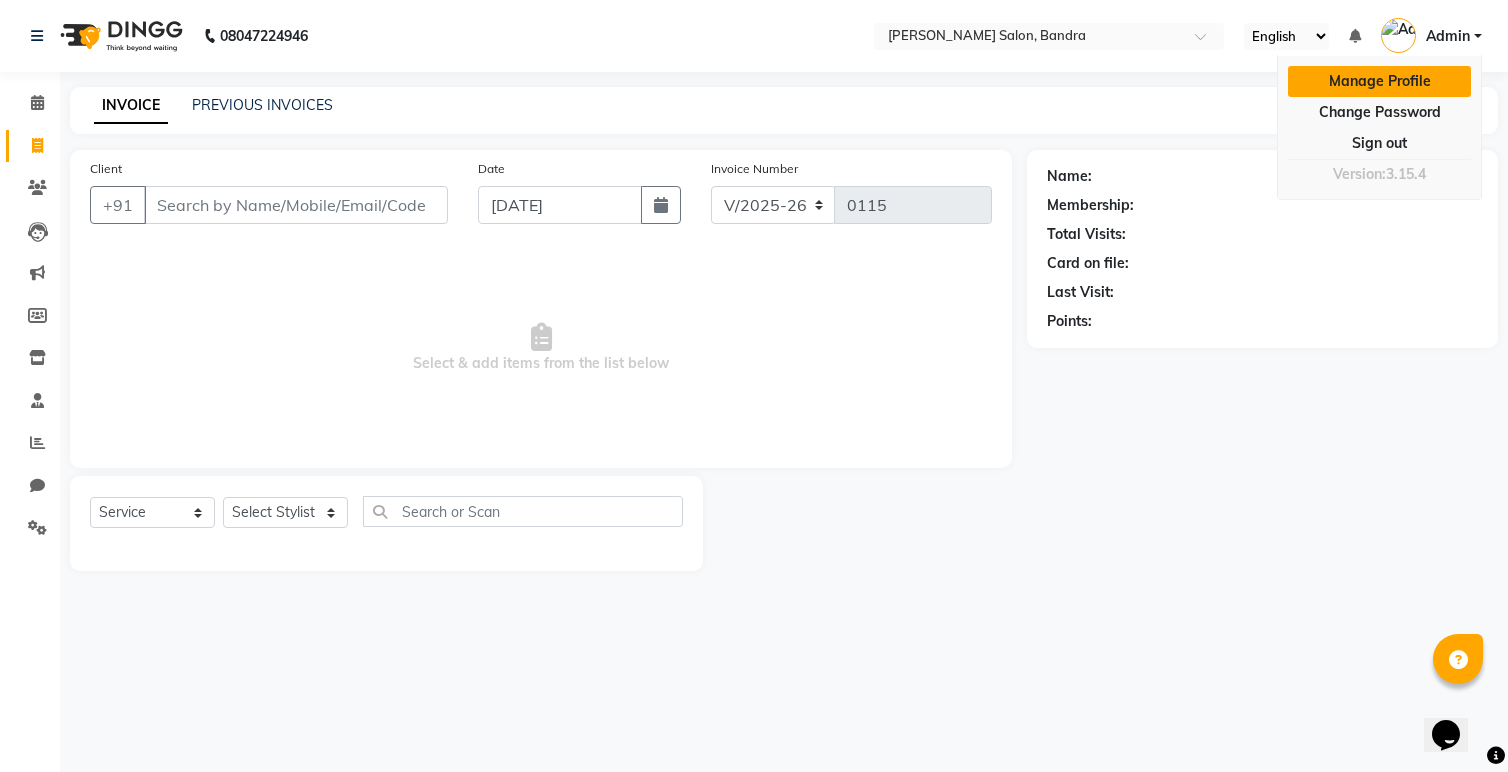 click on "Manage Profile" at bounding box center [1379, 81] 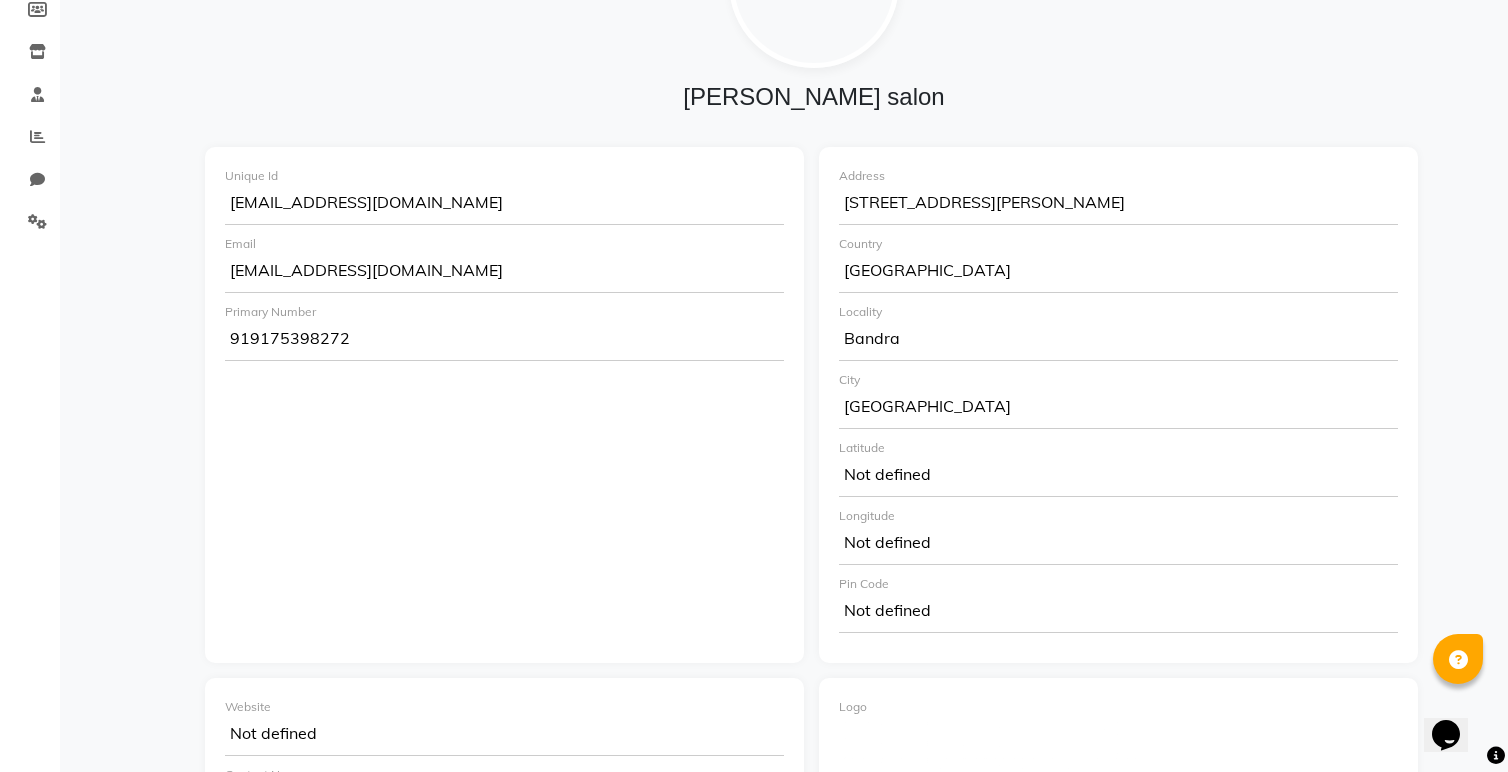 scroll, scrollTop: 311, scrollLeft: 0, axis: vertical 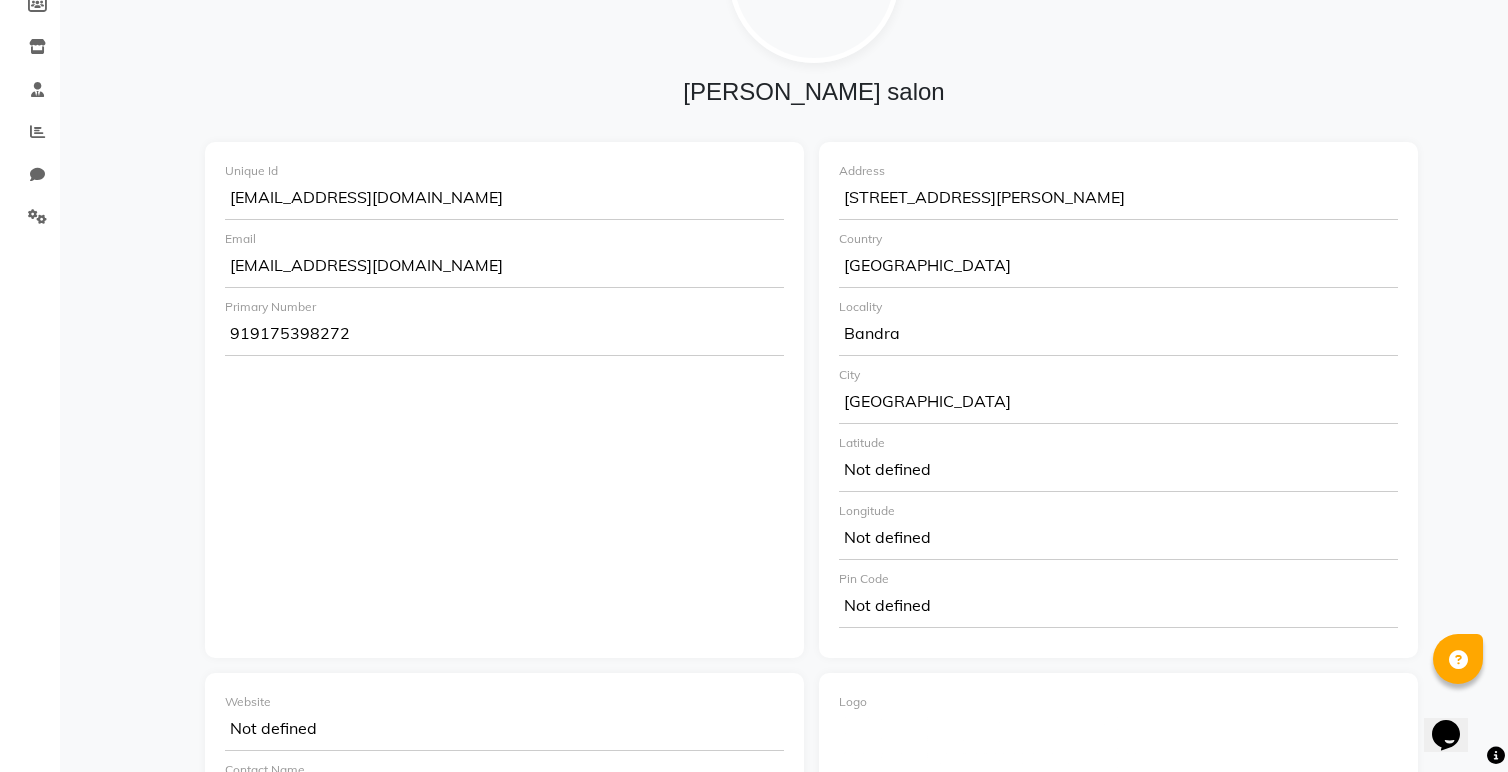 click on "919175398272" 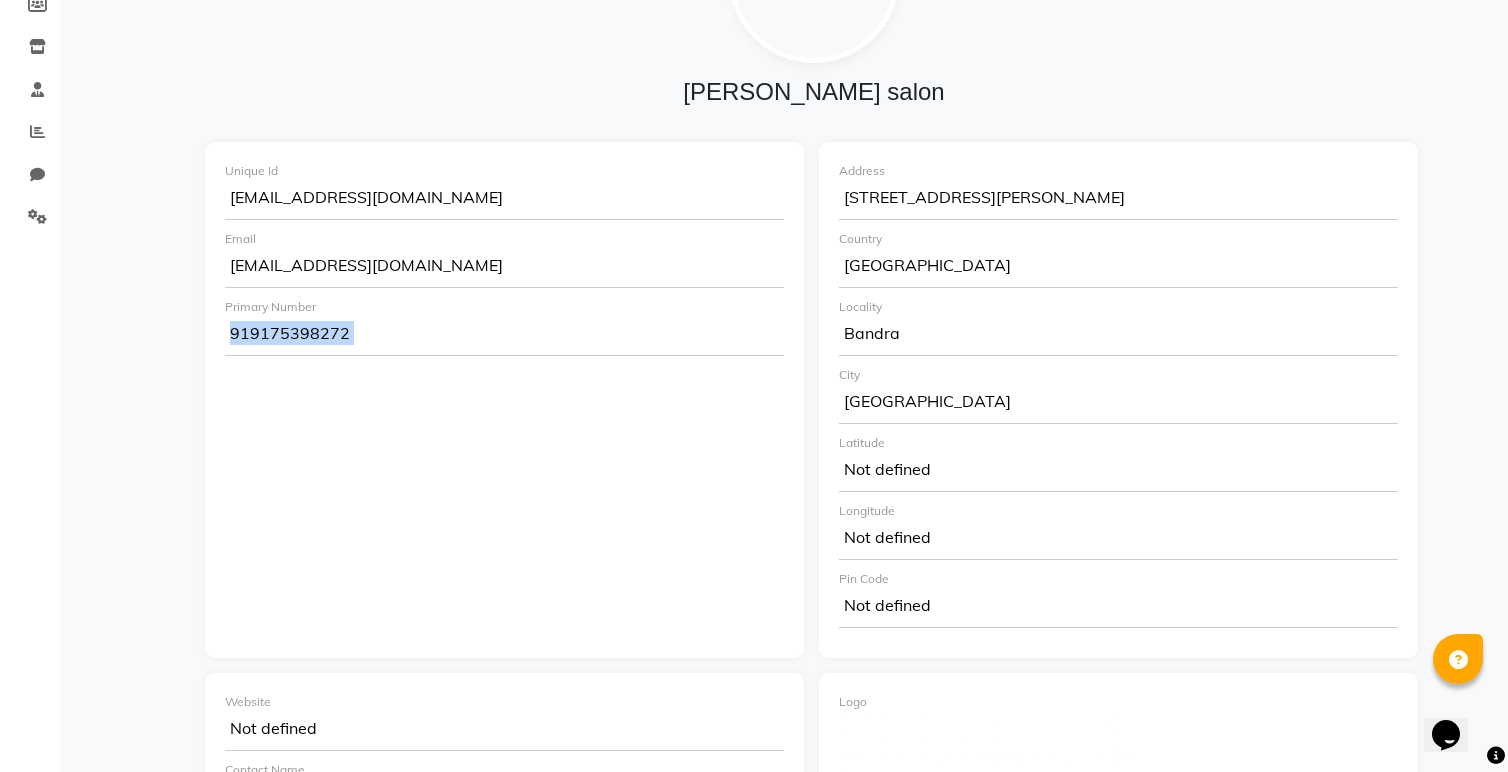 click on "919175398272" 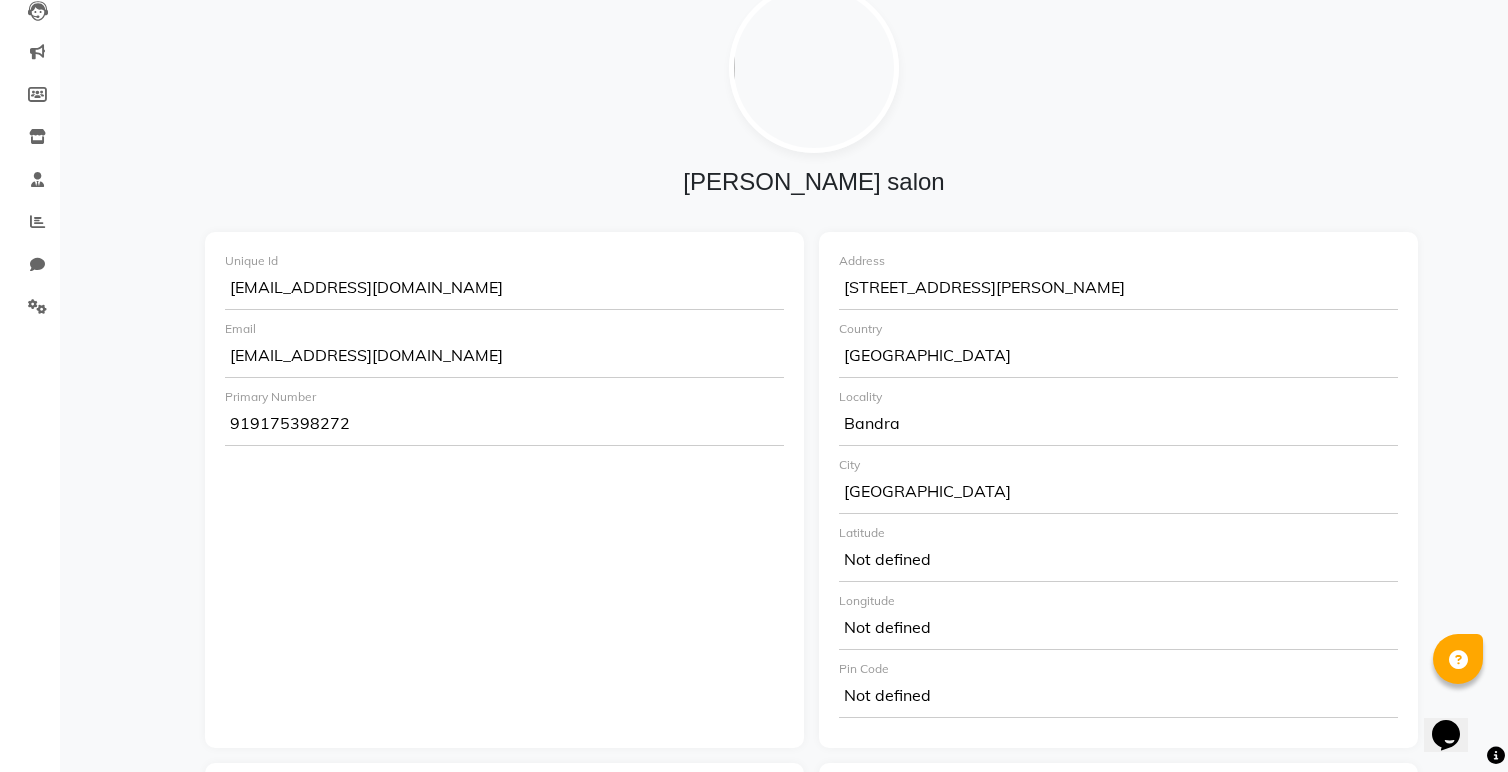scroll, scrollTop: 0, scrollLeft: 0, axis: both 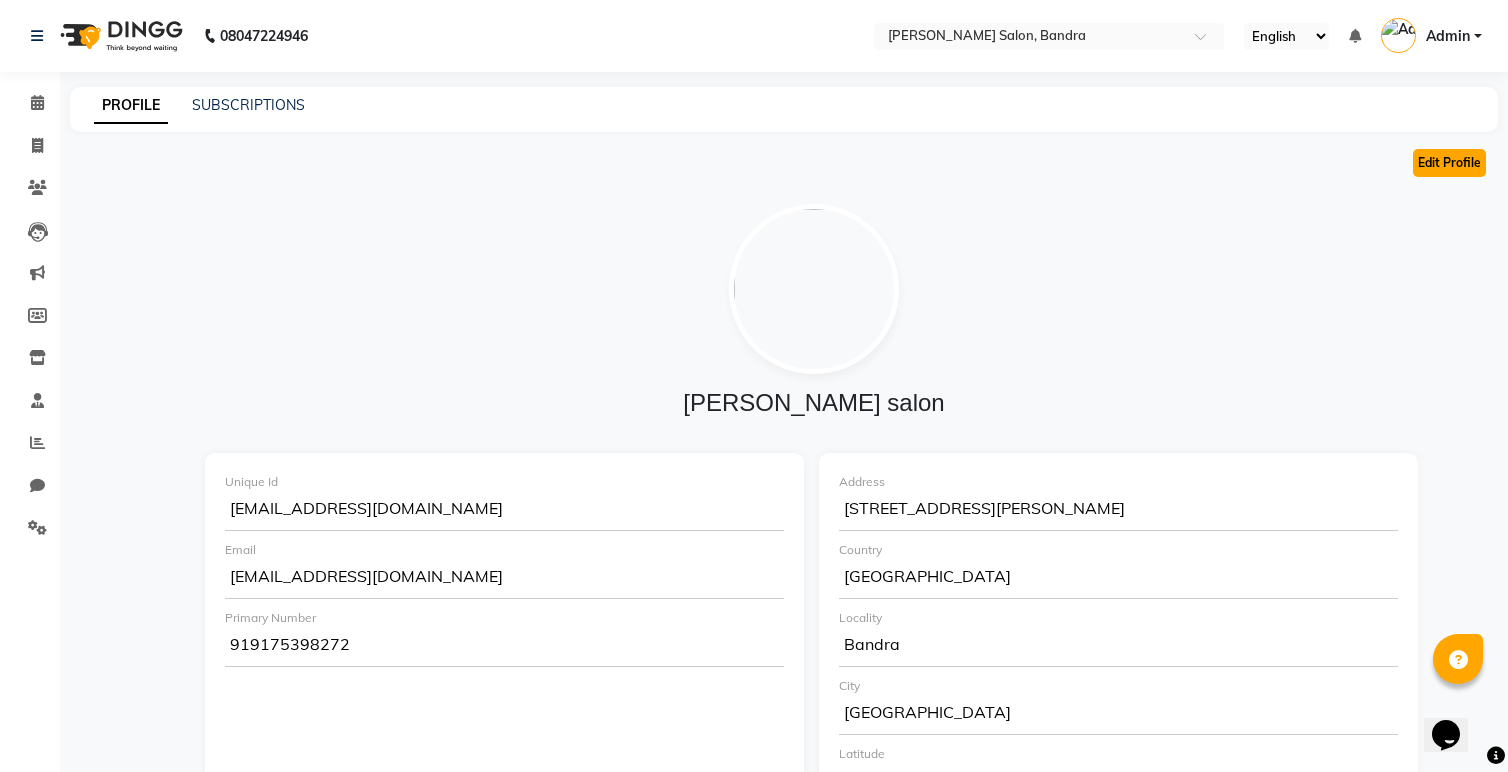 click on "Edit Profile" 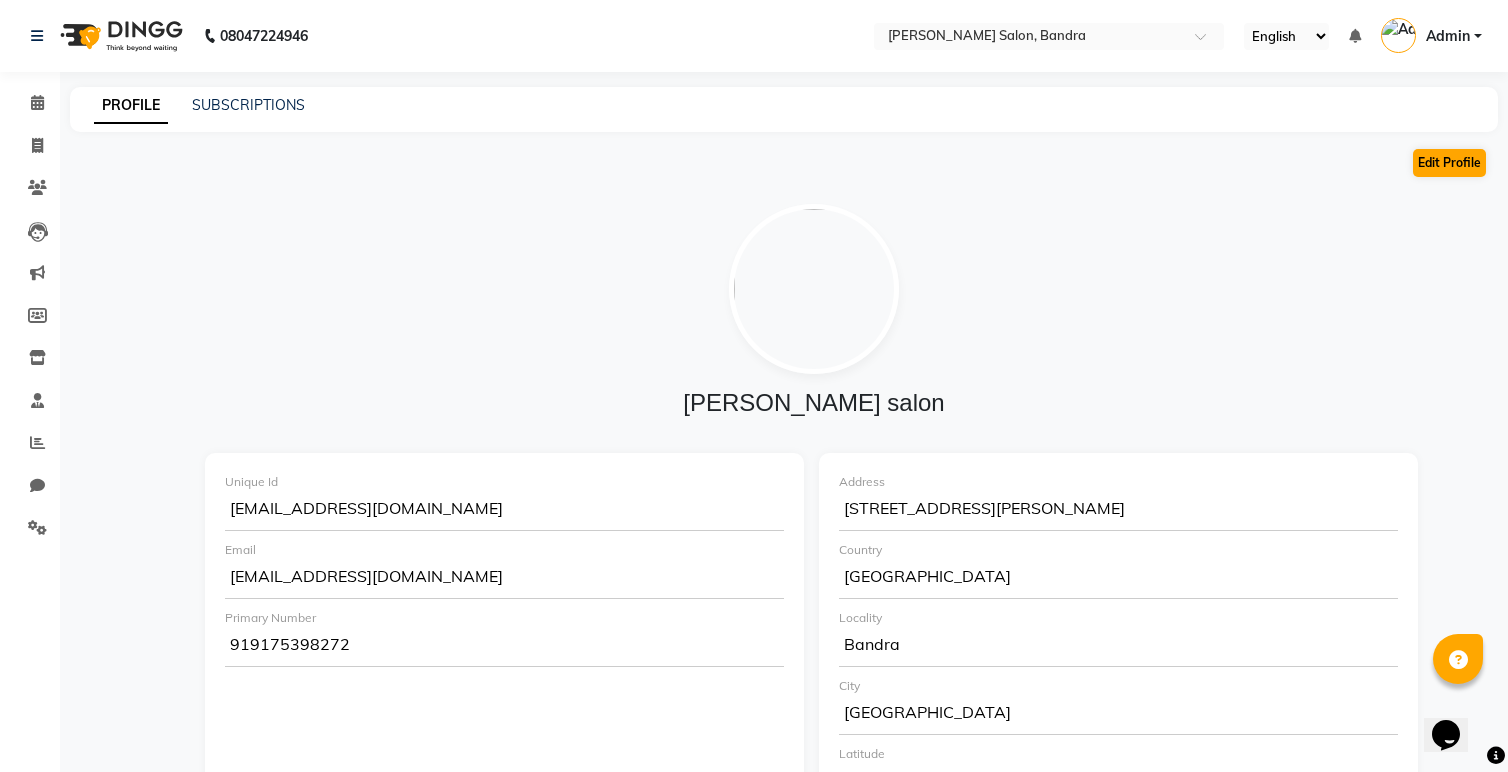 select on "1" 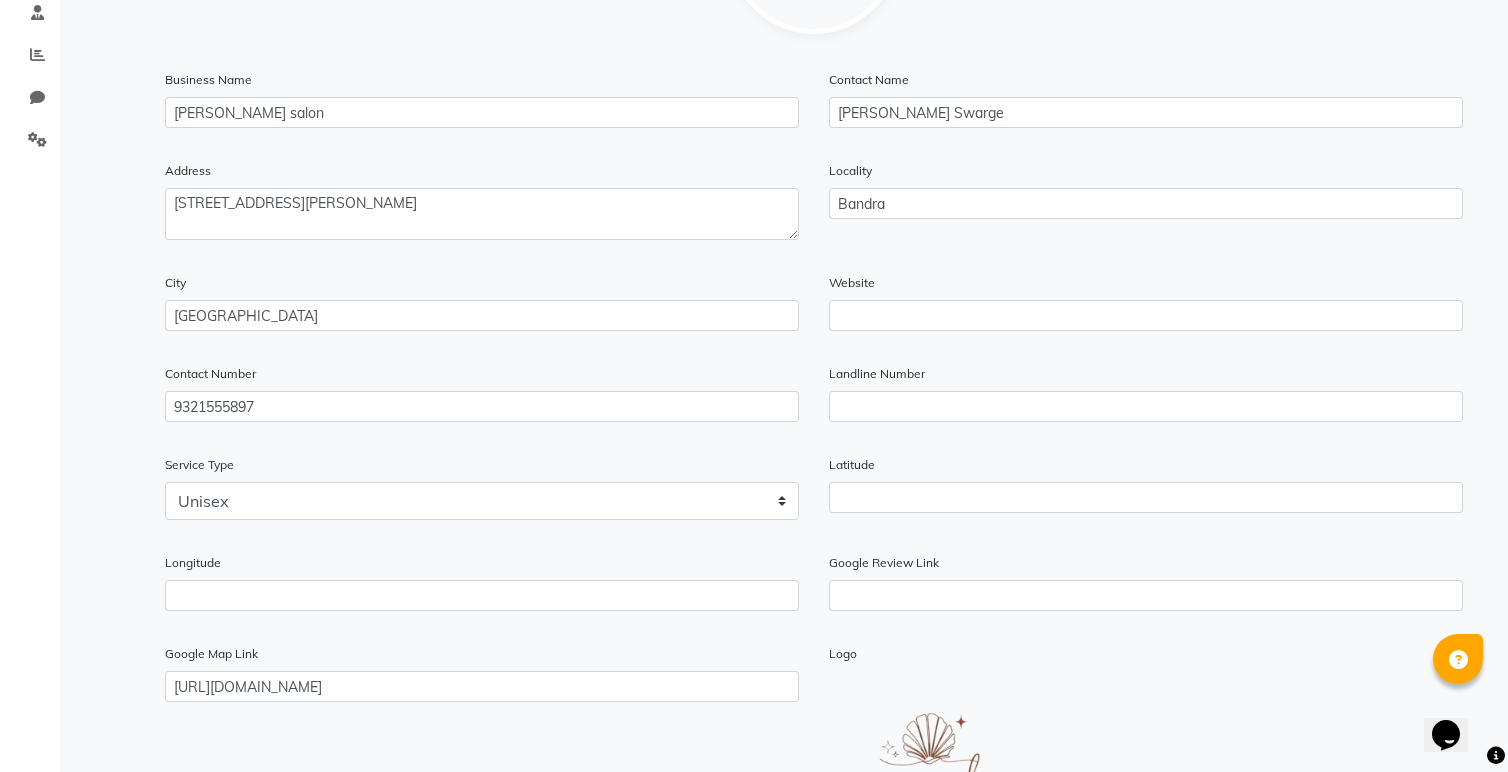 scroll, scrollTop: 0, scrollLeft: 0, axis: both 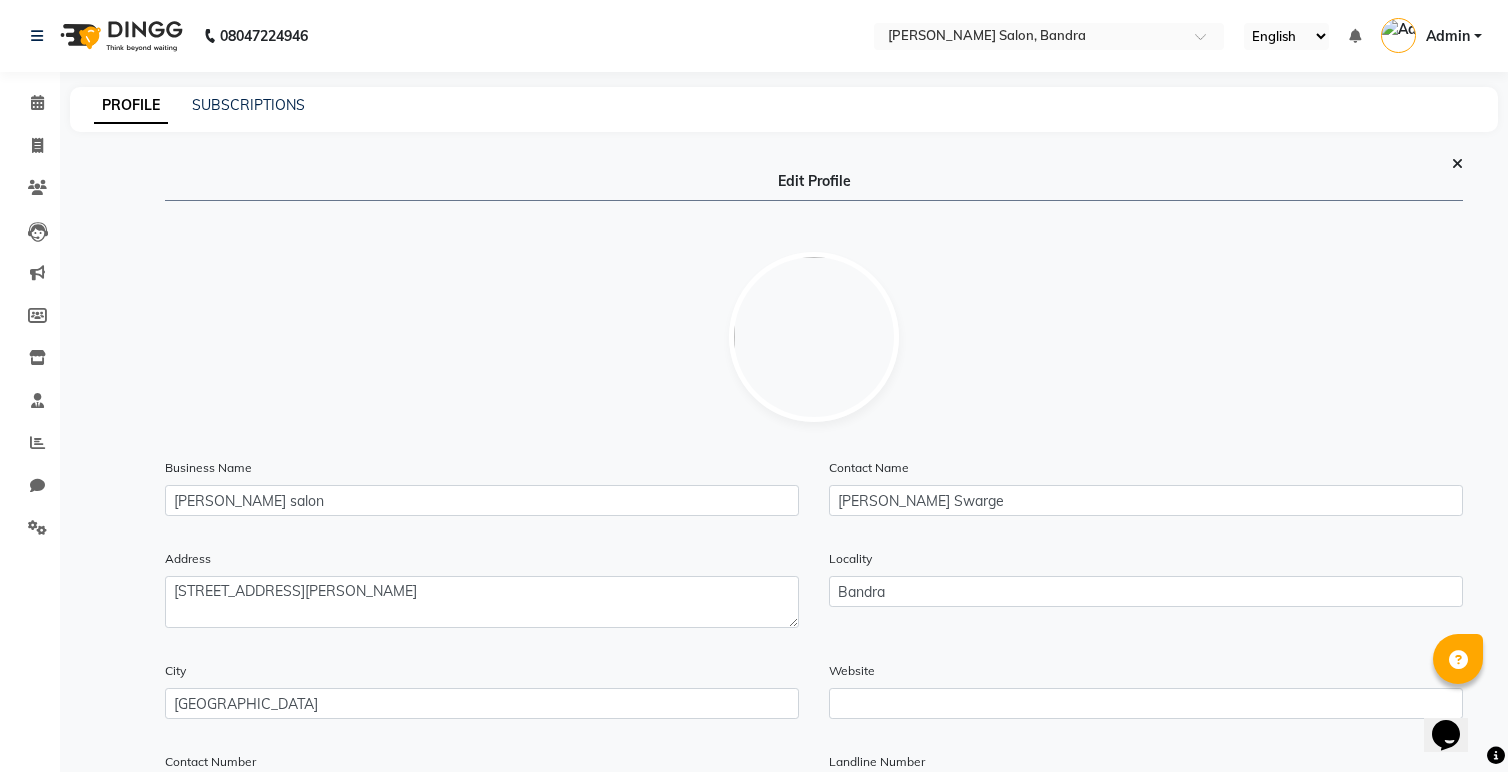 click 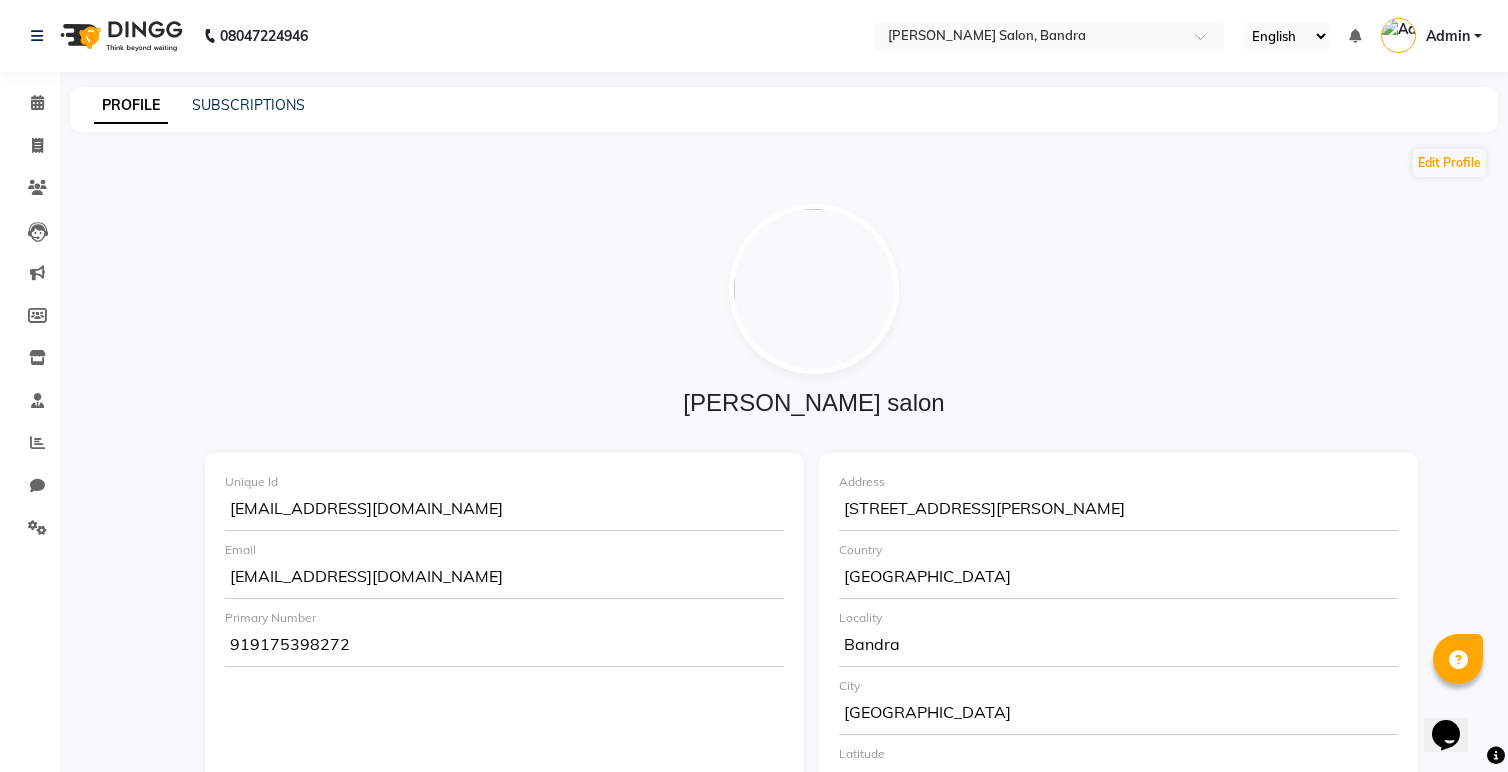 click 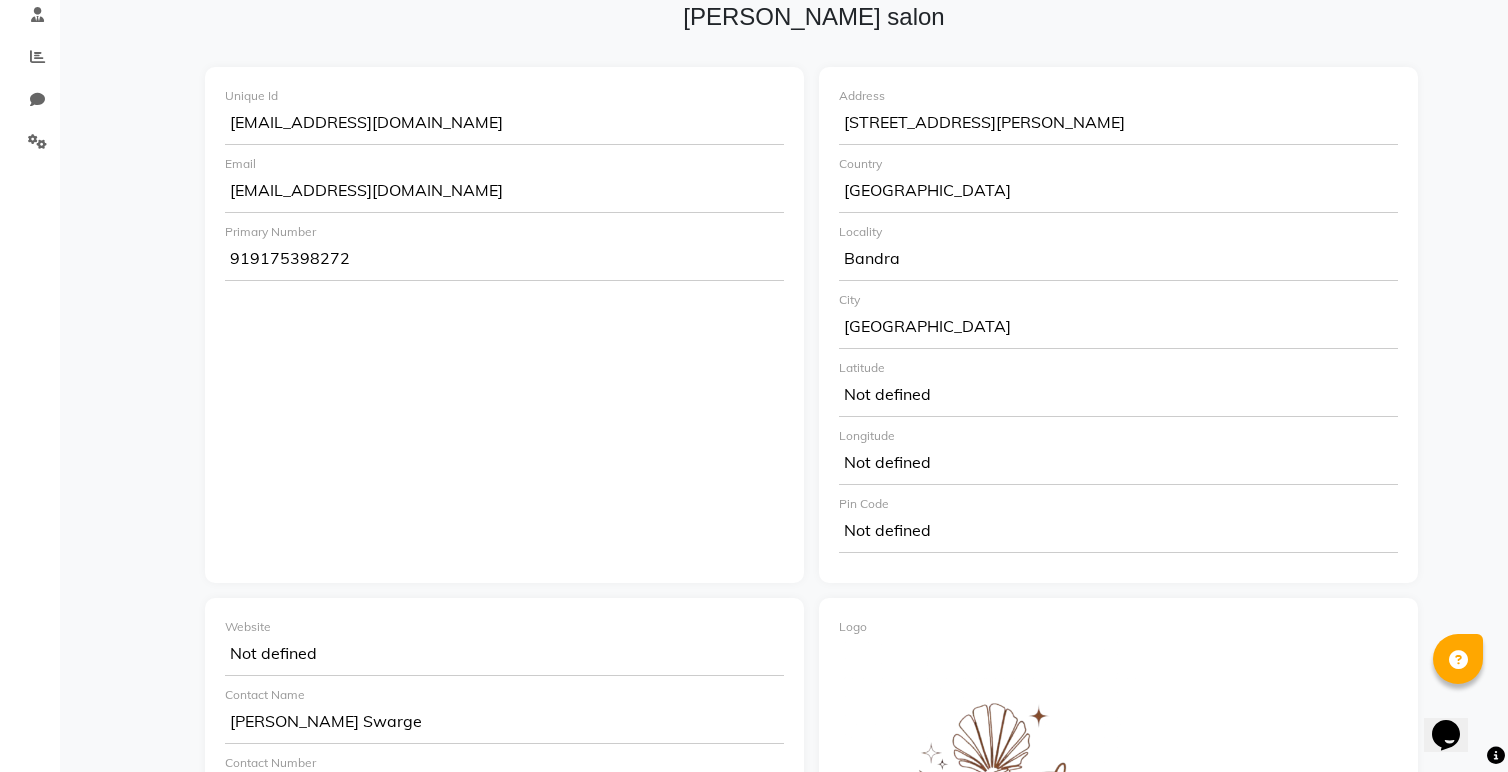 scroll, scrollTop: 0, scrollLeft: 0, axis: both 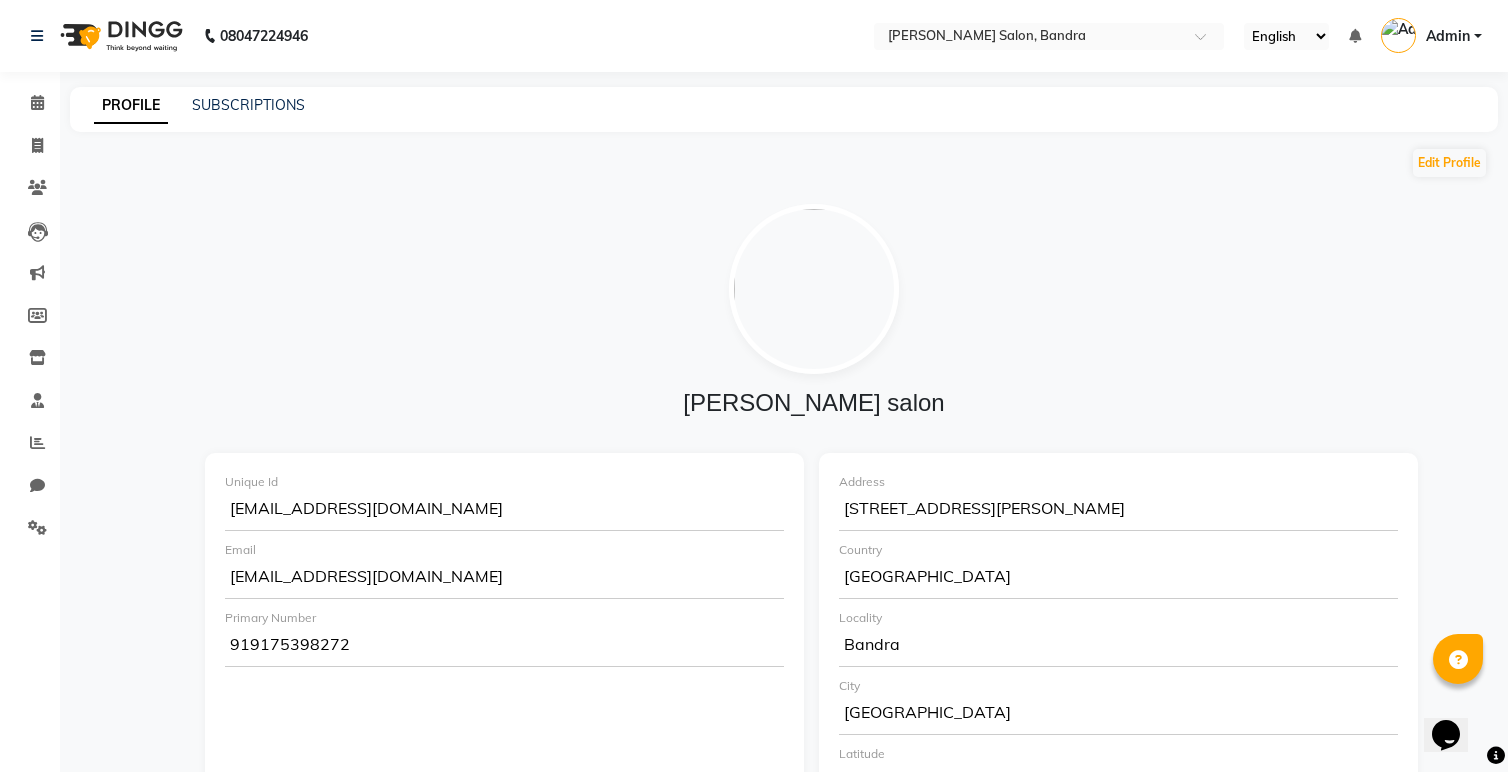 click 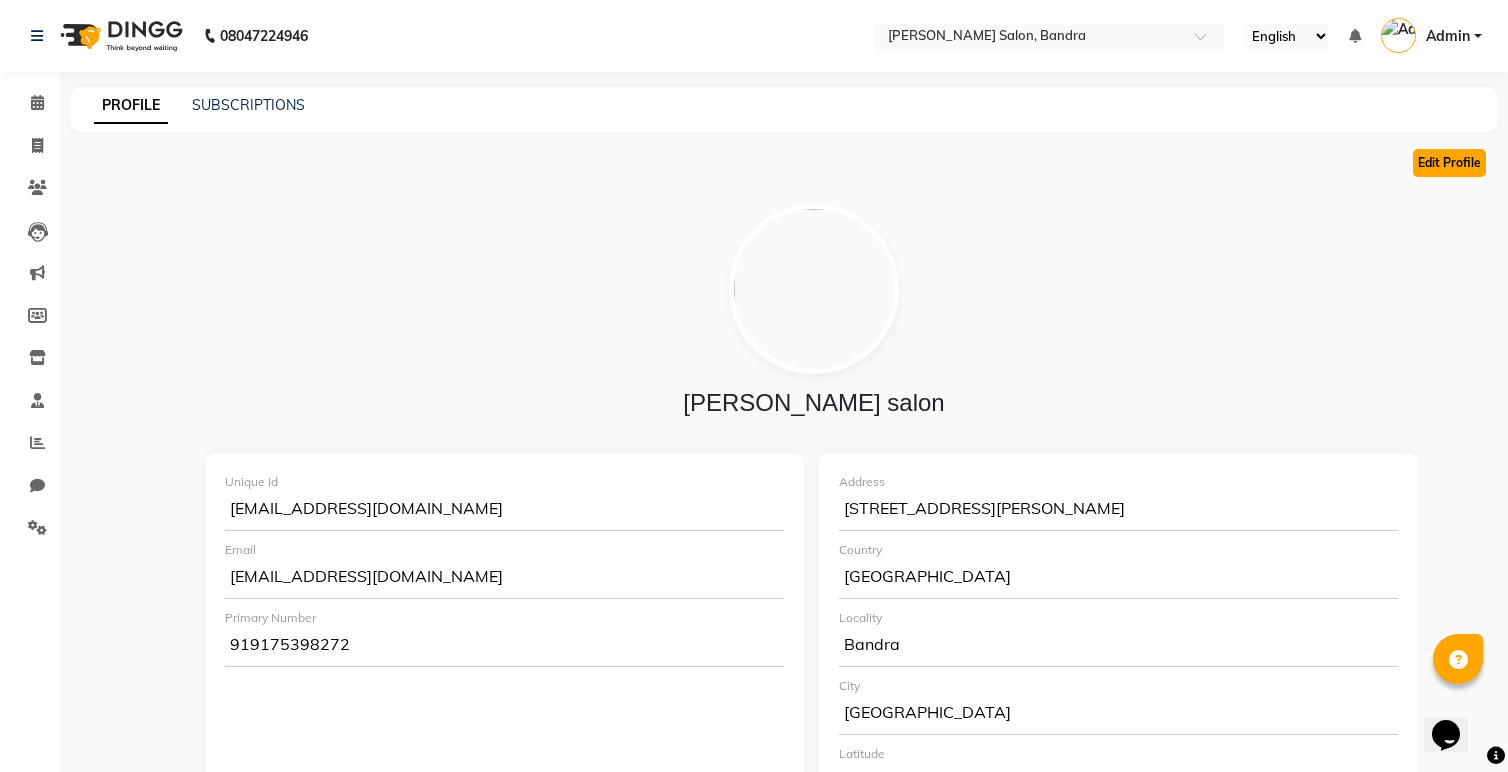 click on "Edit Profile" 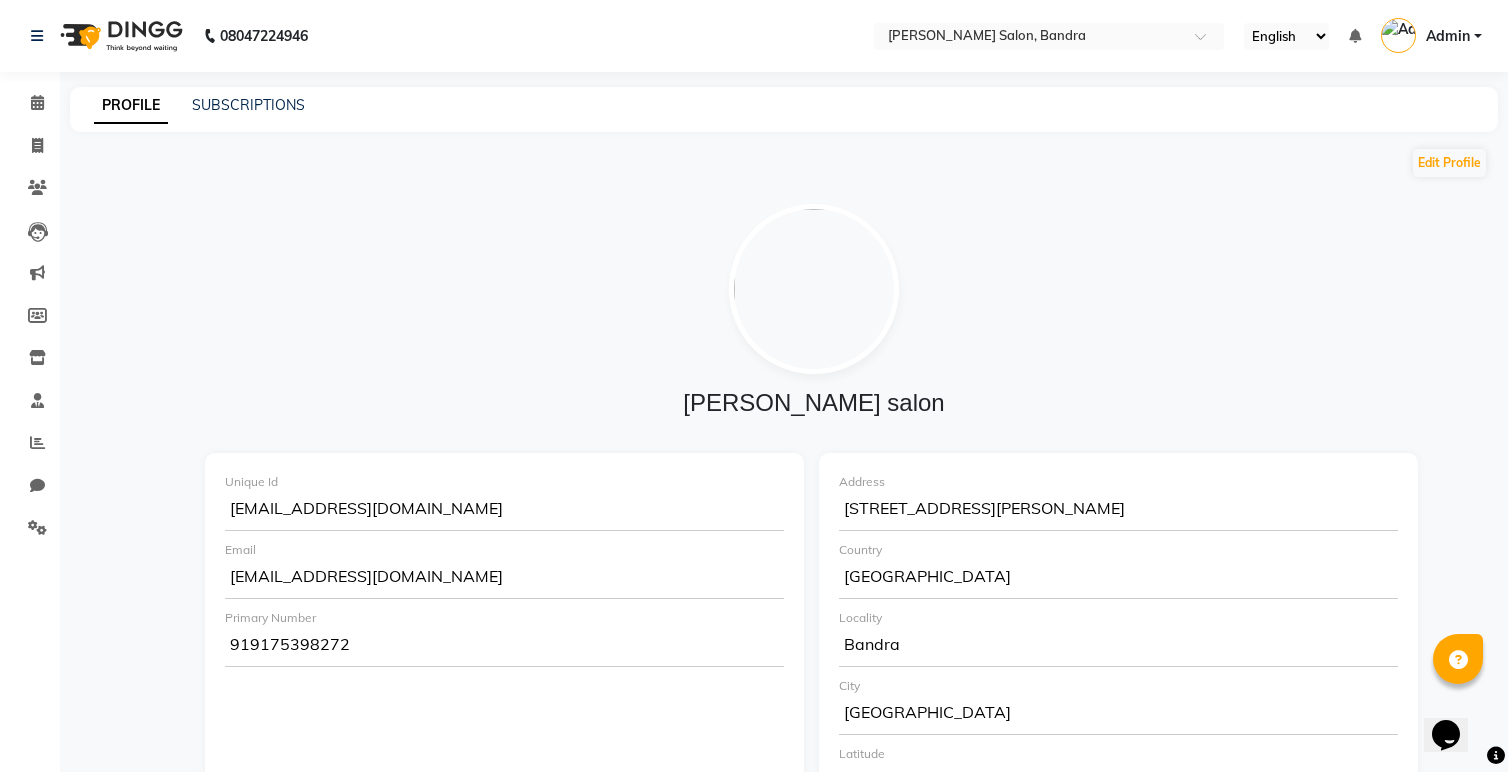 select on "1" 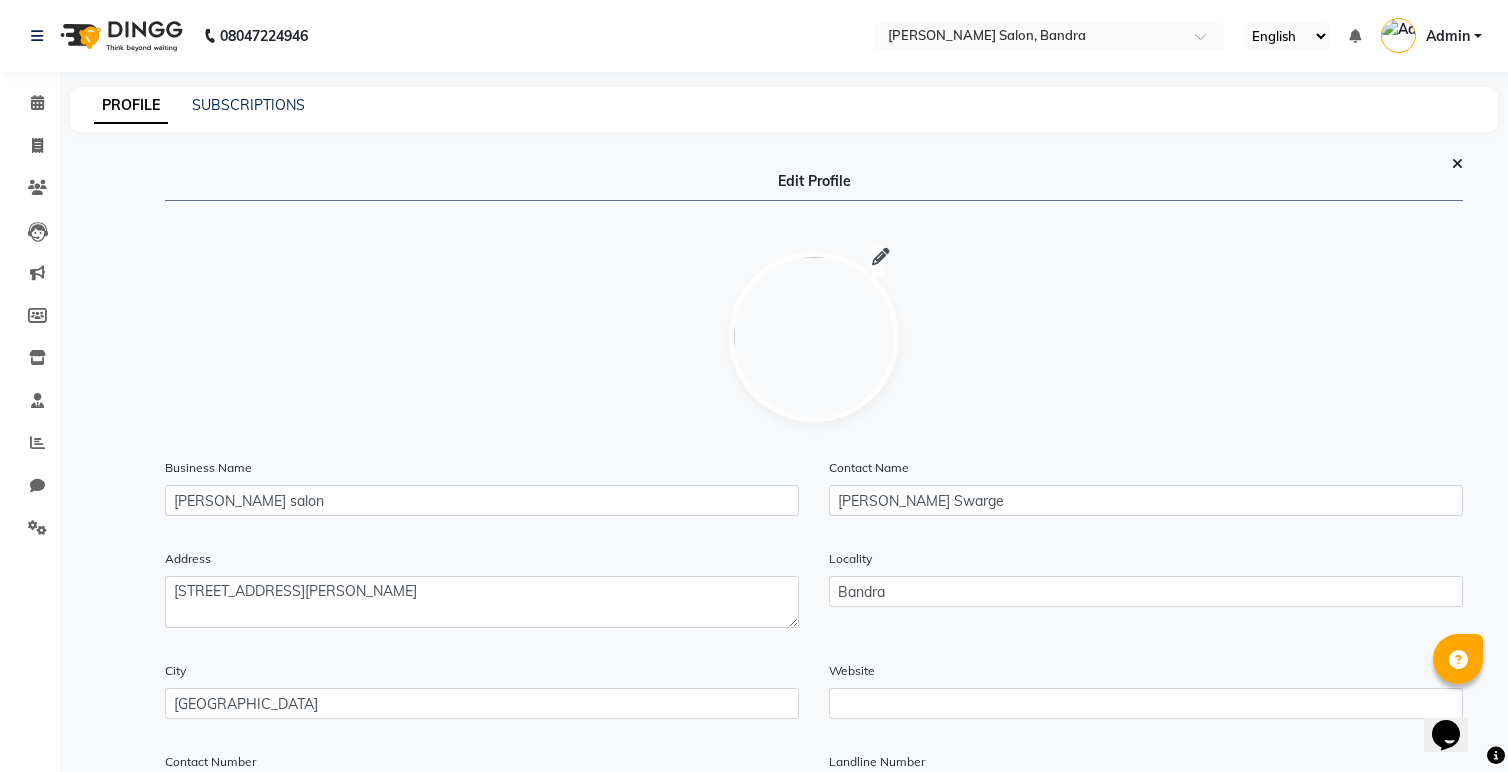 click 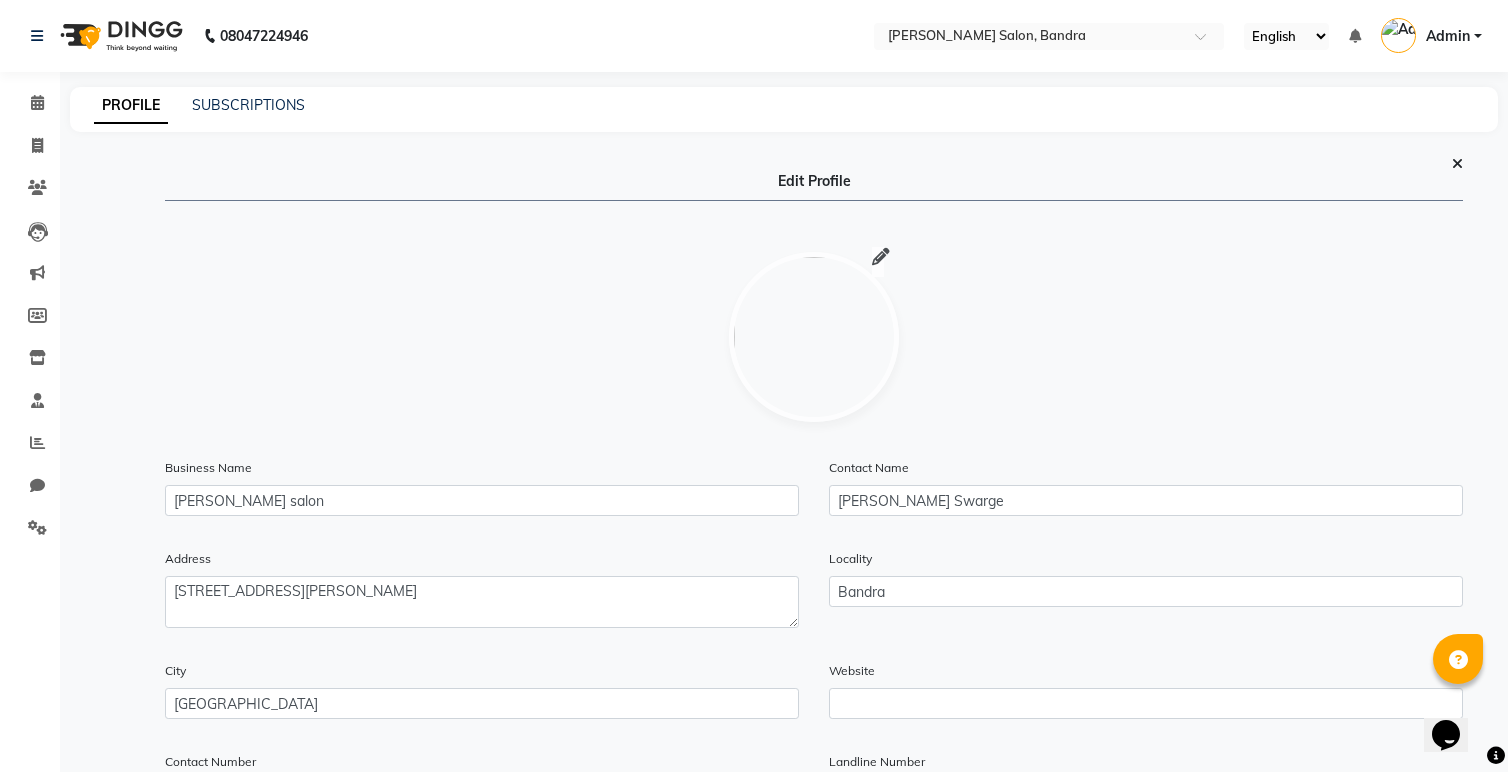 click 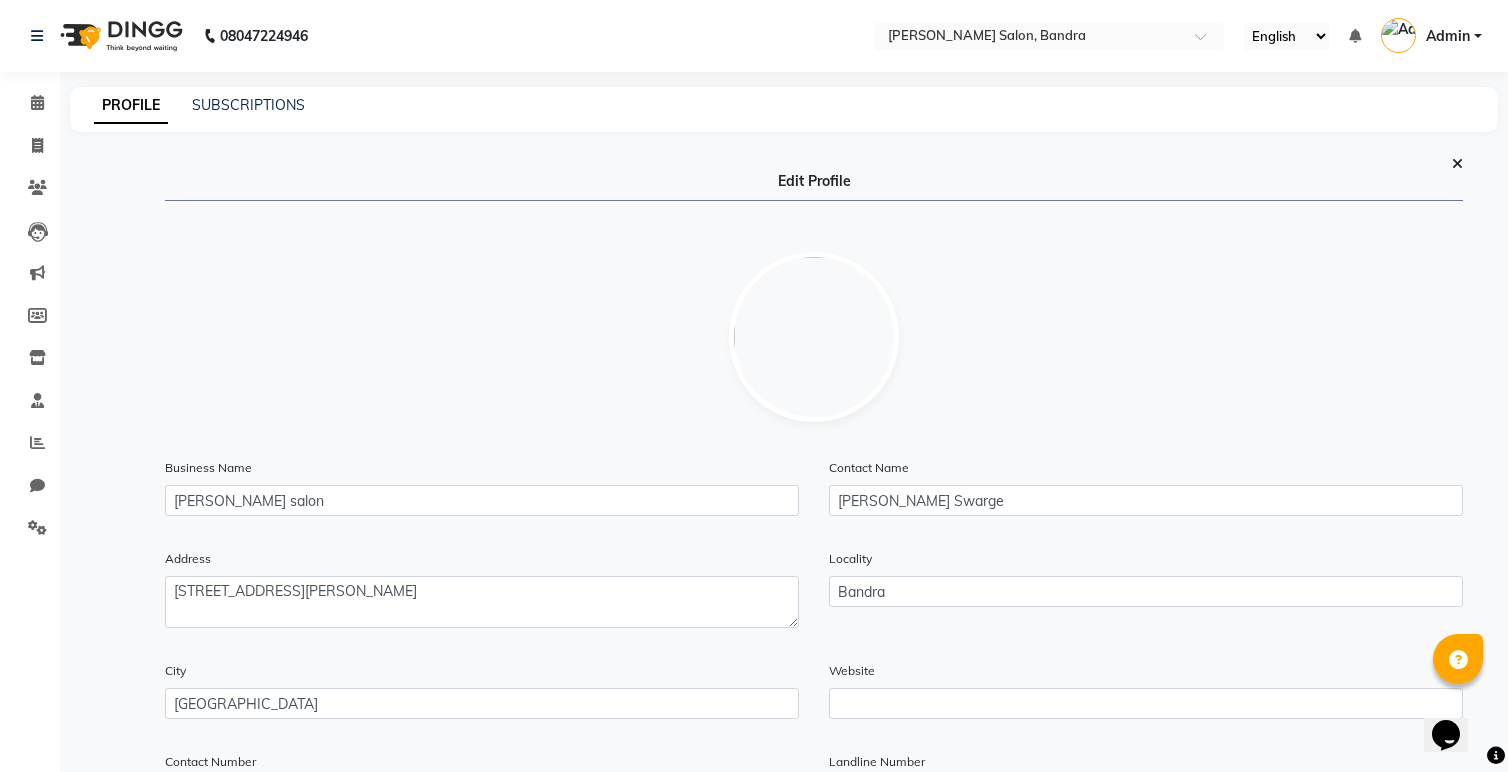click on "Business Name [PERSON_NAME] Contact Name [PERSON_NAME]" 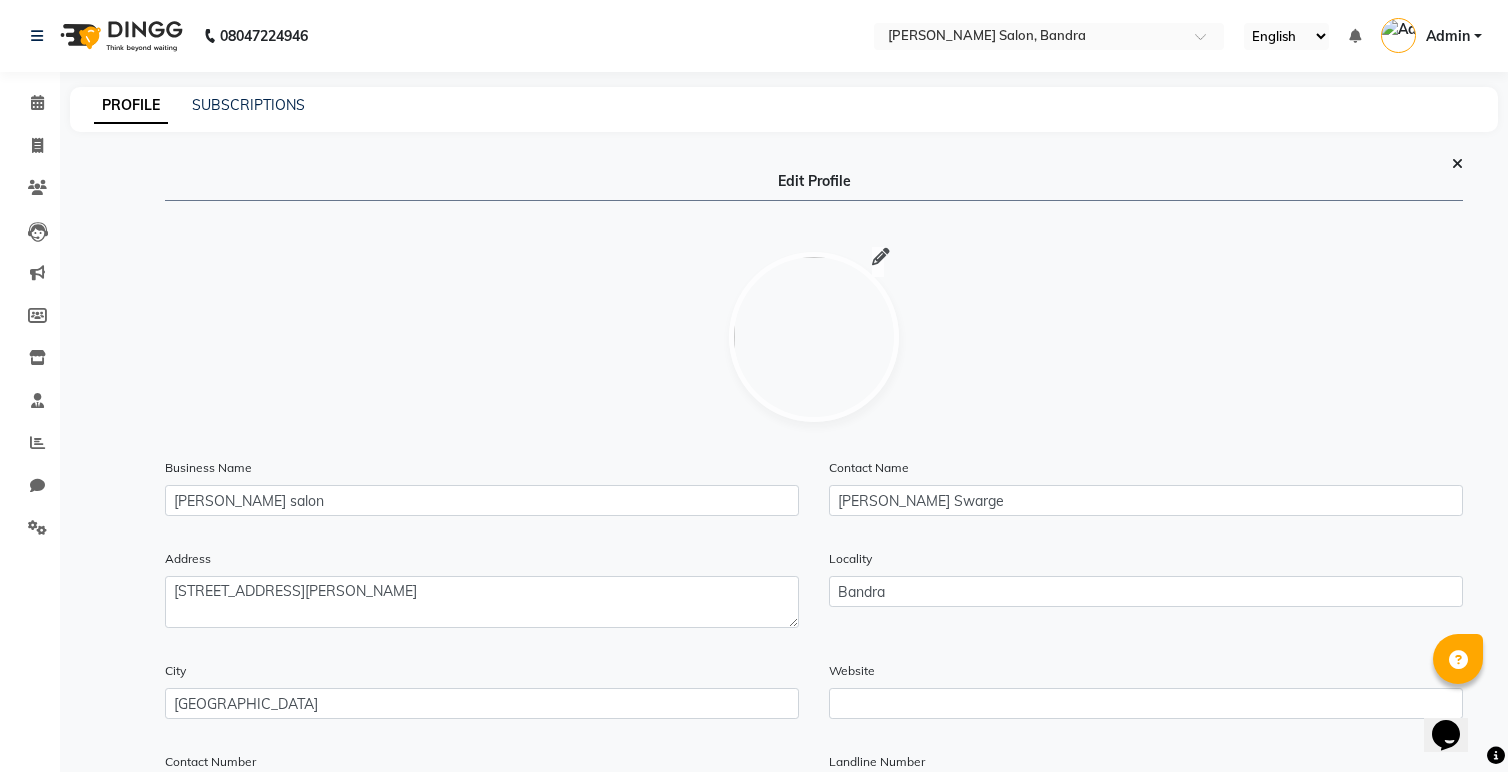 click 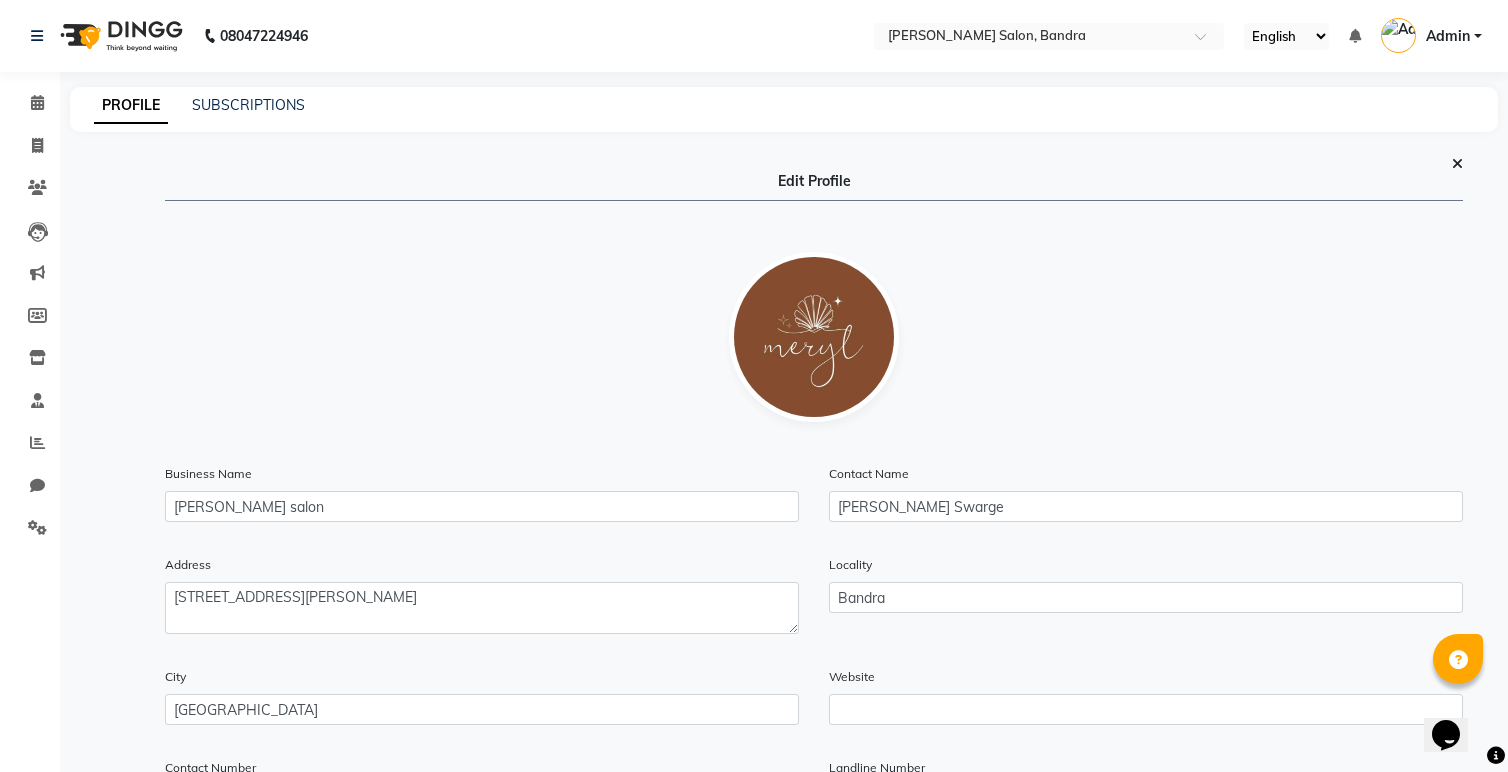 scroll, scrollTop: 635, scrollLeft: 0, axis: vertical 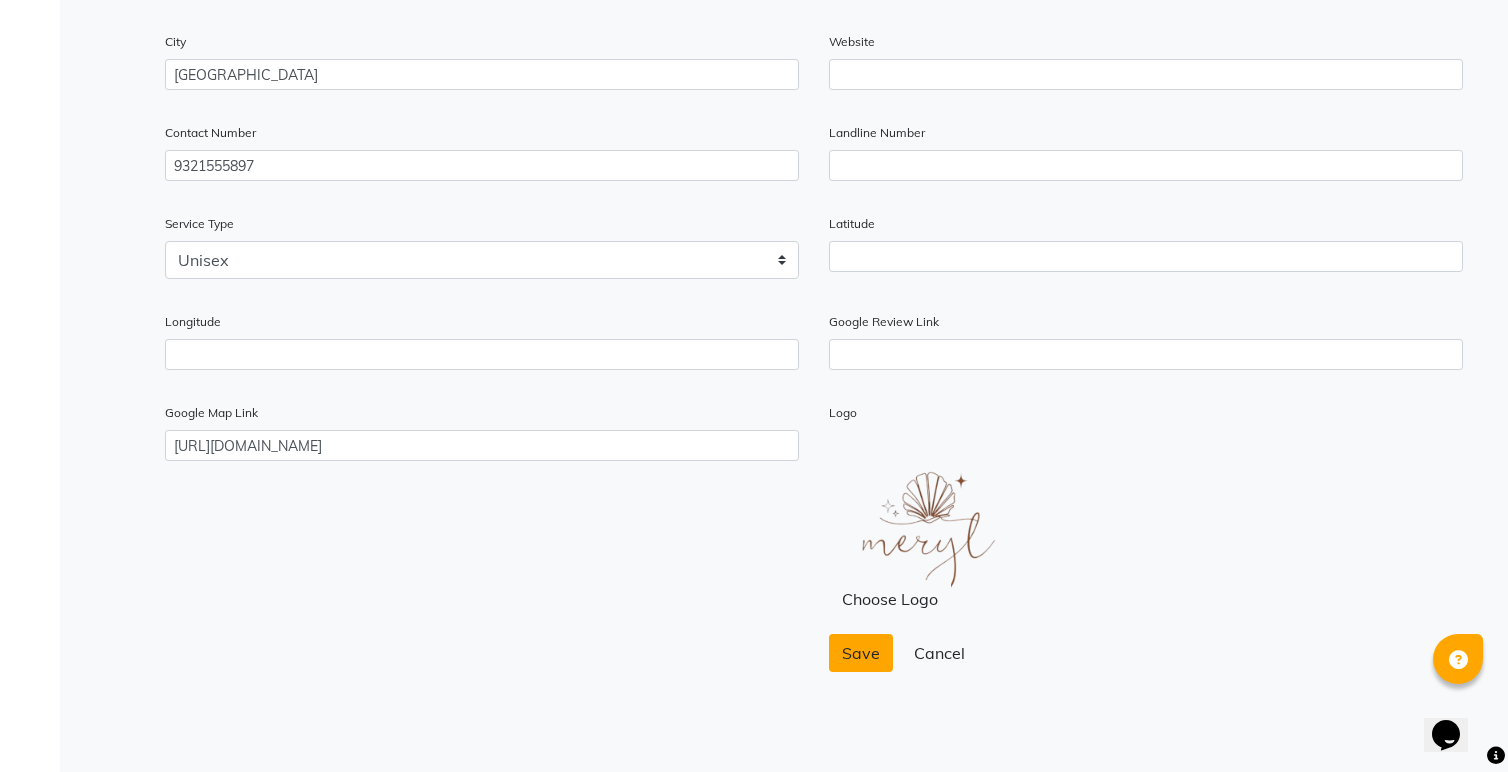 click on "Save" at bounding box center [861, 653] 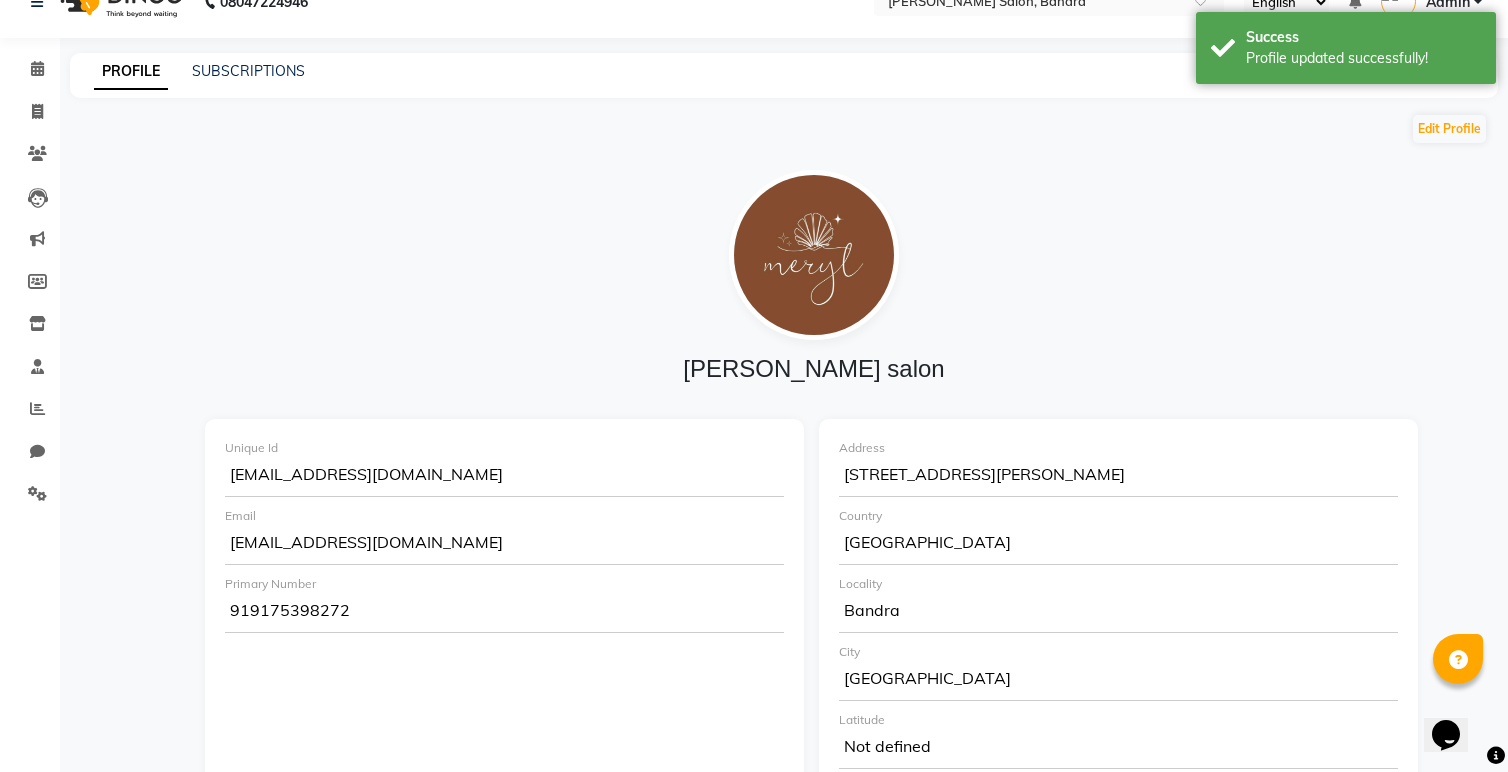 scroll, scrollTop: 0, scrollLeft: 0, axis: both 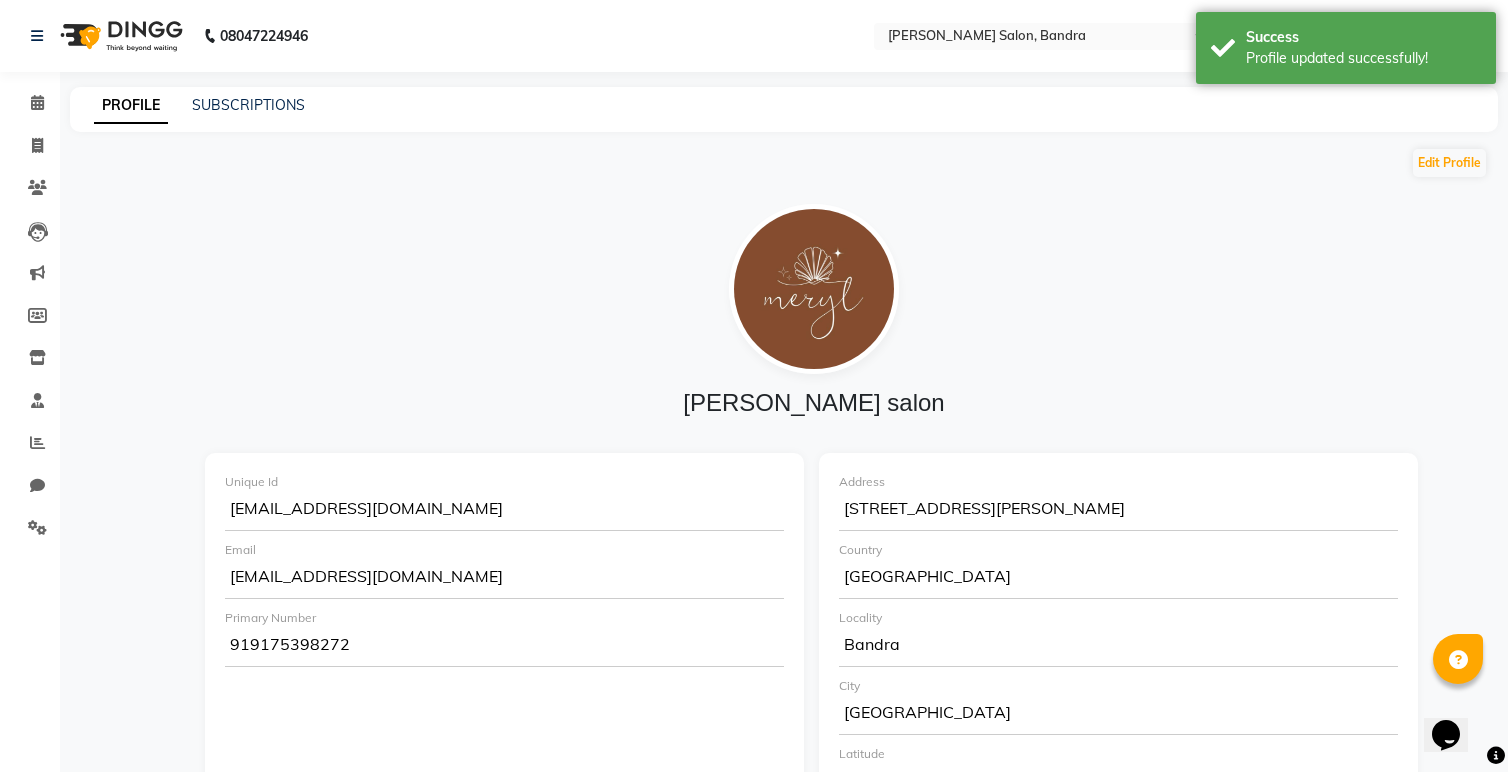 click on "Settings" 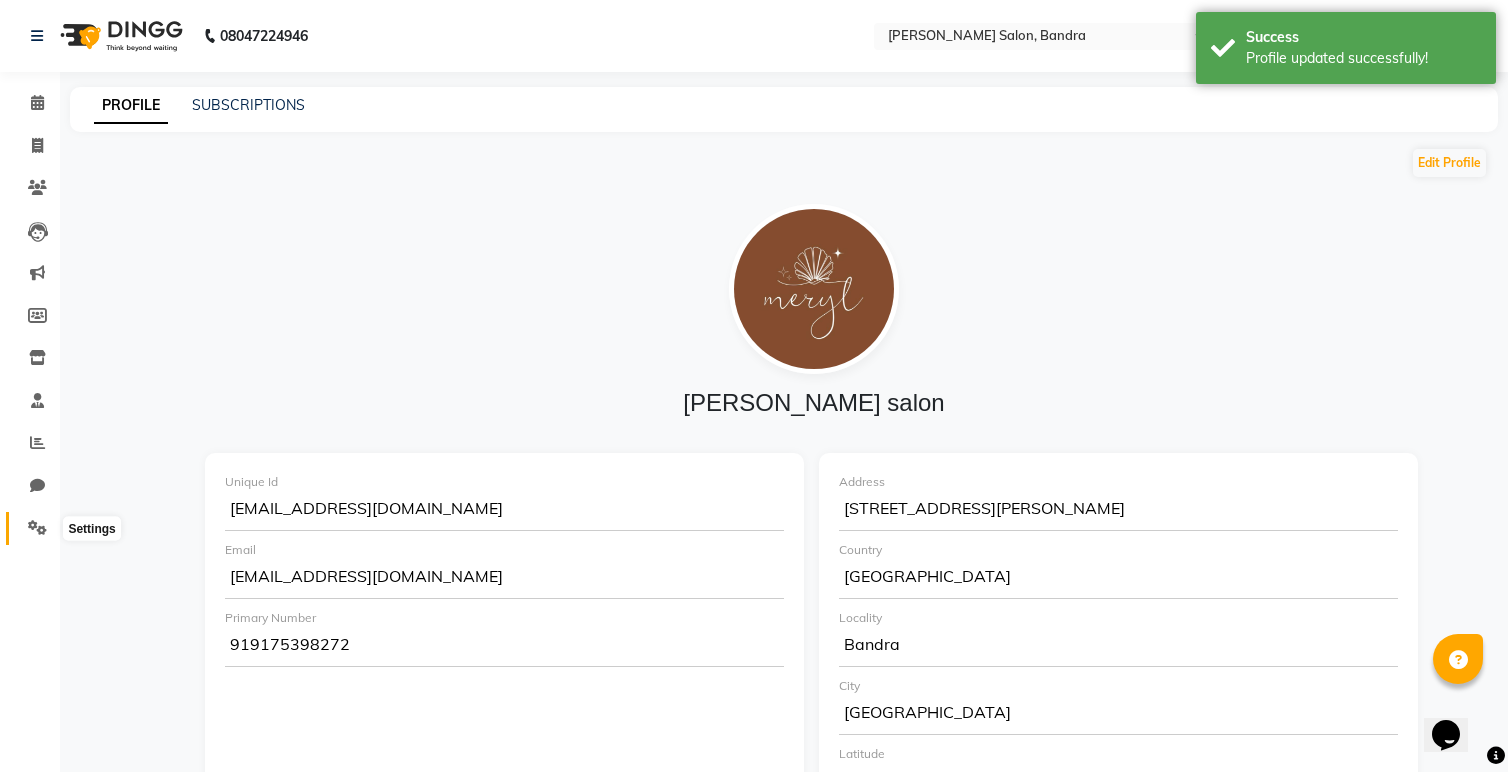 click 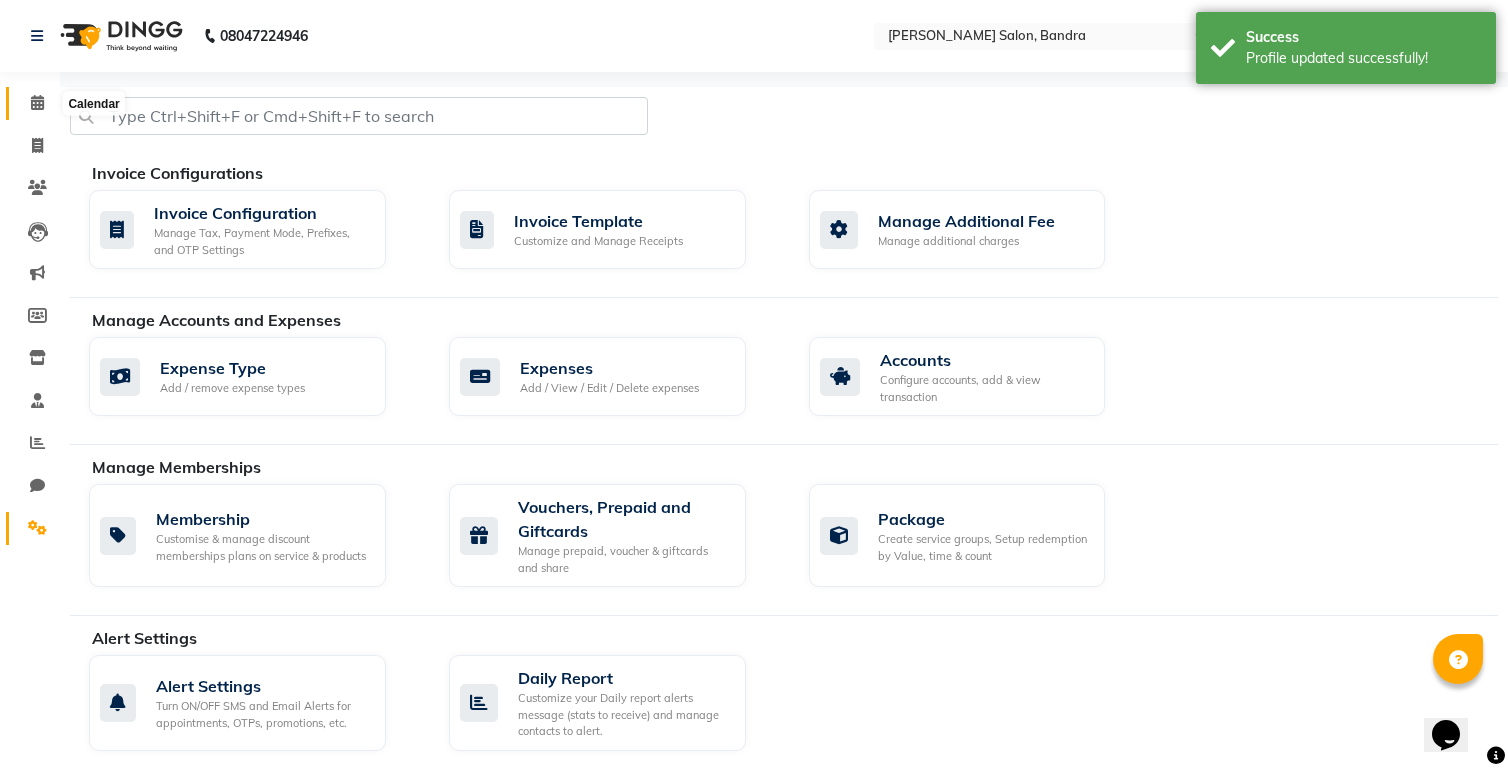 click 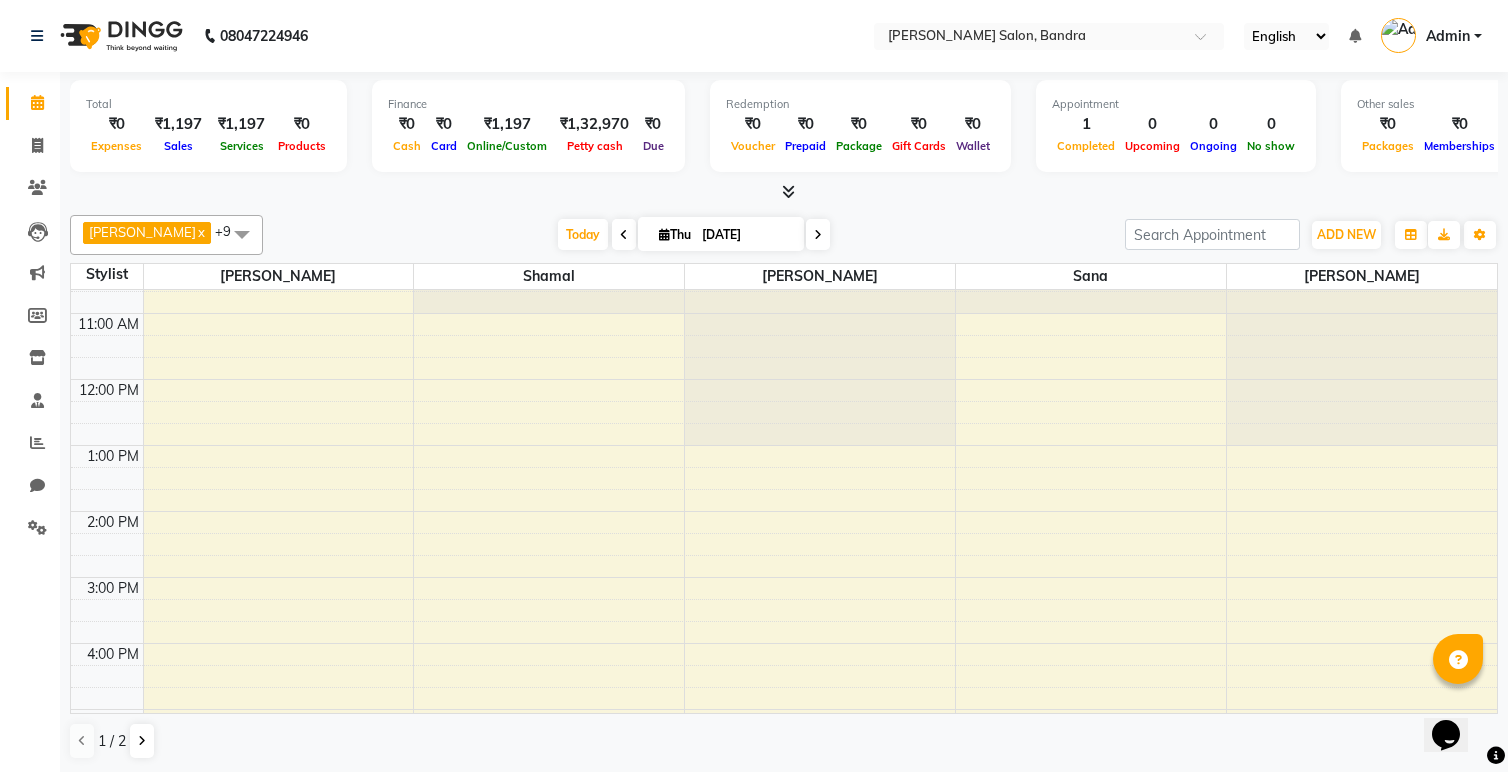 scroll, scrollTop: 98, scrollLeft: 0, axis: vertical 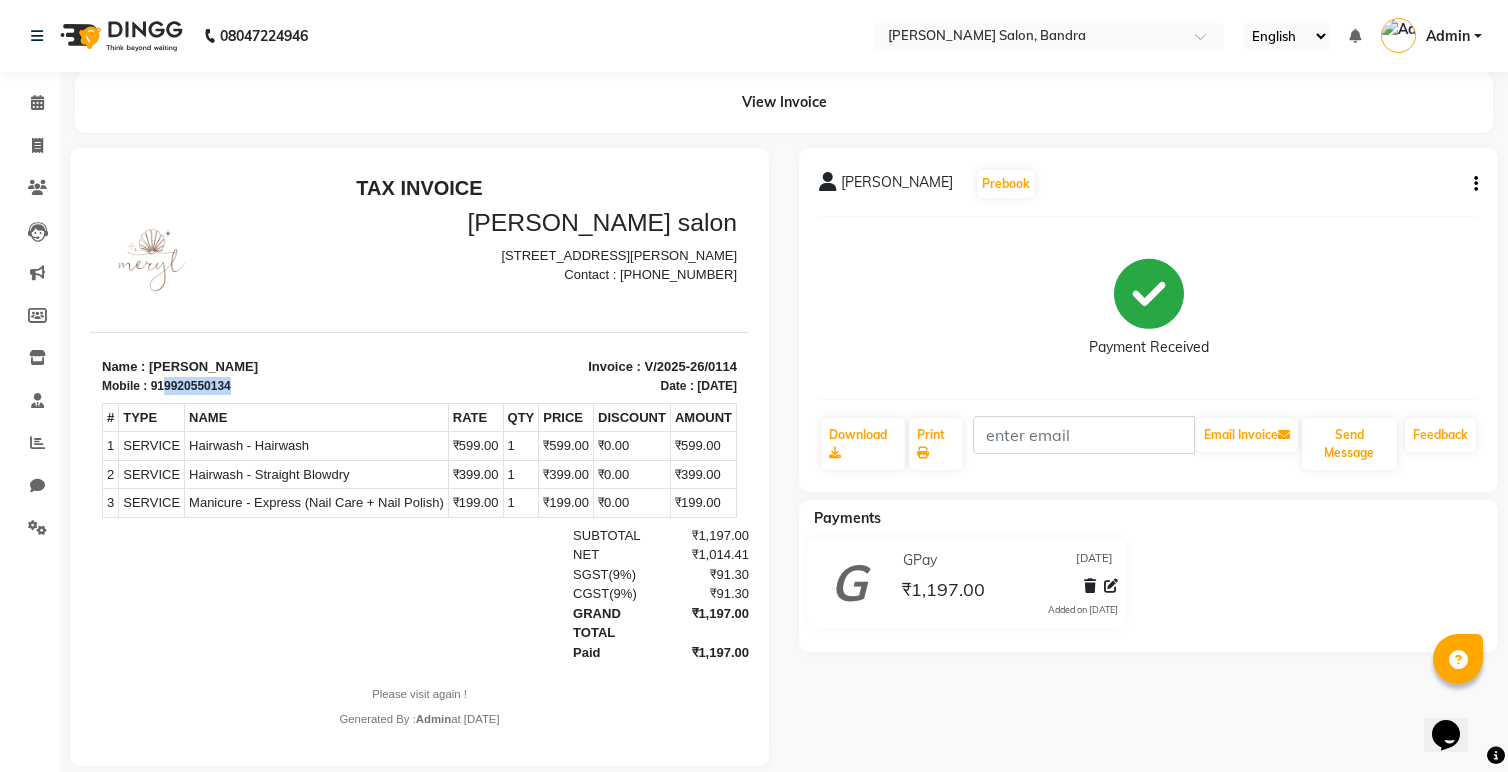 drag, startPoint x: 164, startPoint y: 386, endPoint x: 239, endPoint y: 387, distance: 75.00667 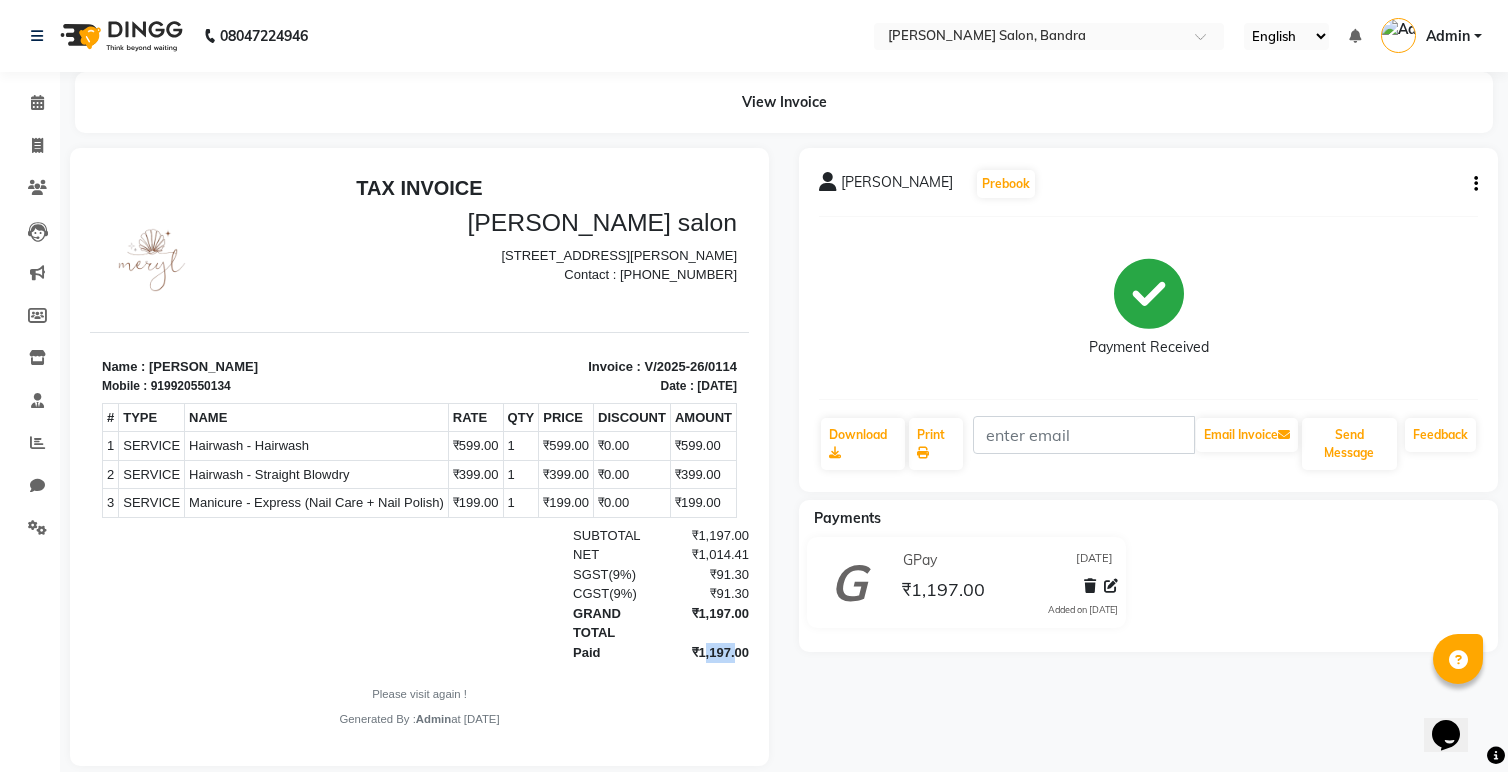 drag, startPoint x: 700, startPoint y: 672, endPoint x: 732, endPoint y: 668, distance: 32.24903 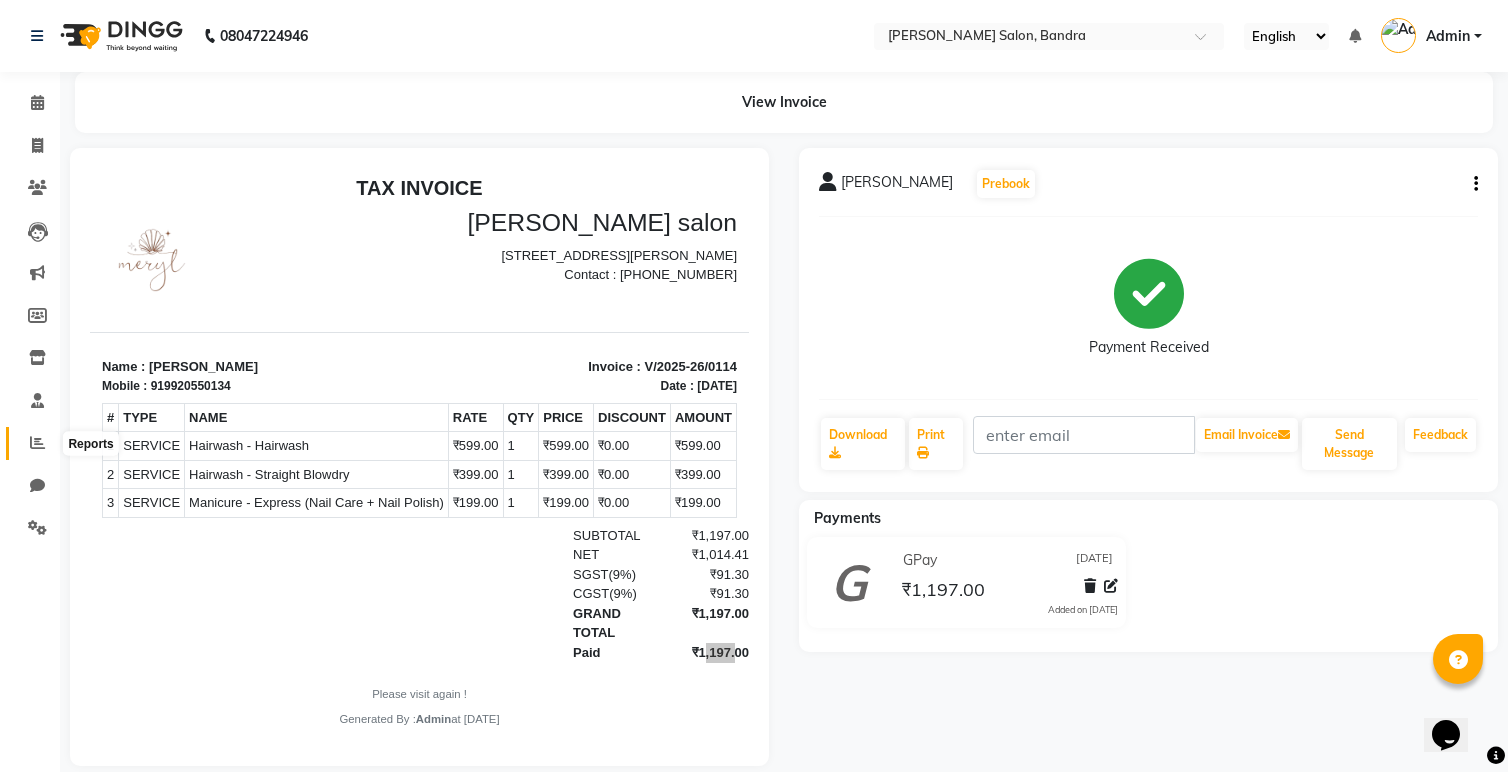 click 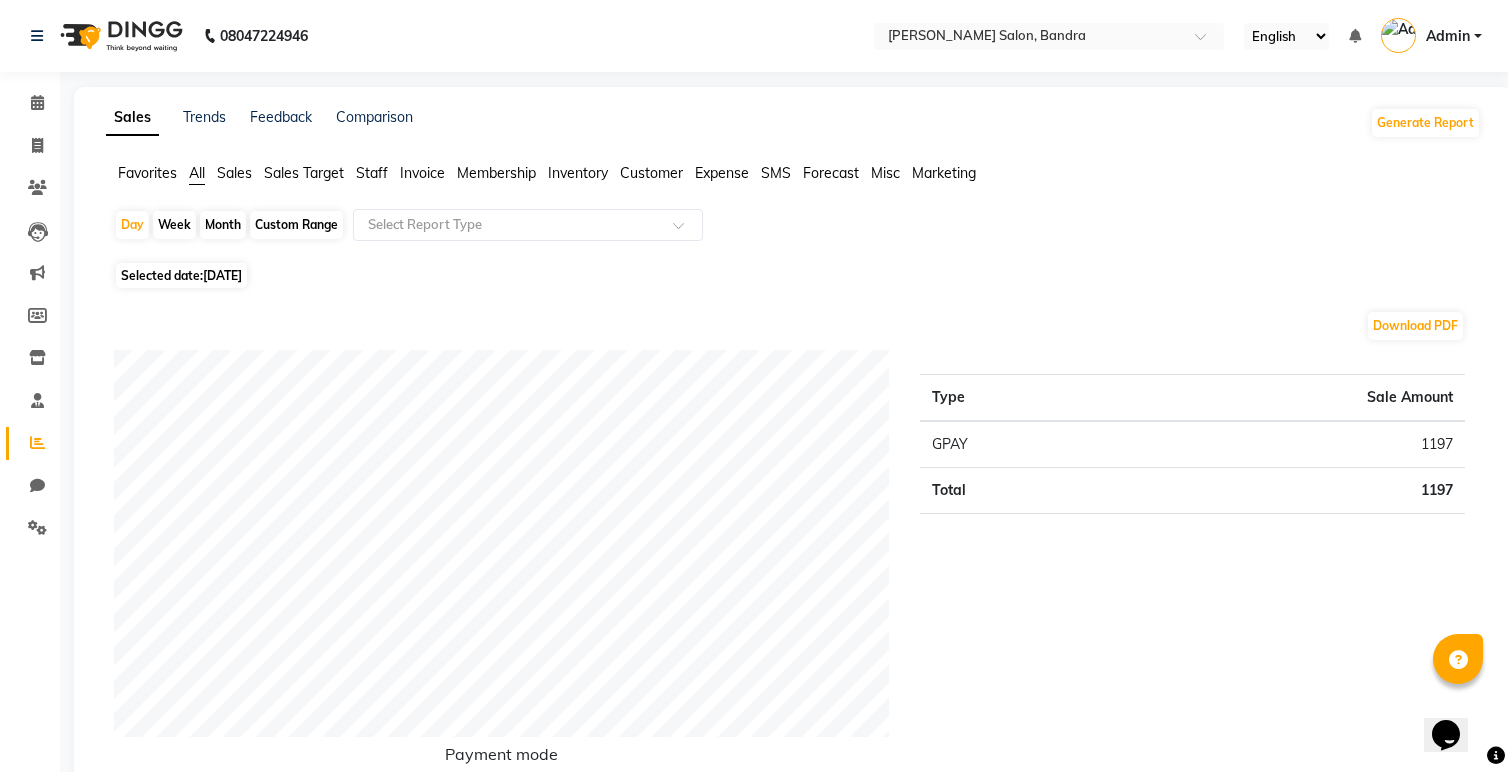 click on "Month" 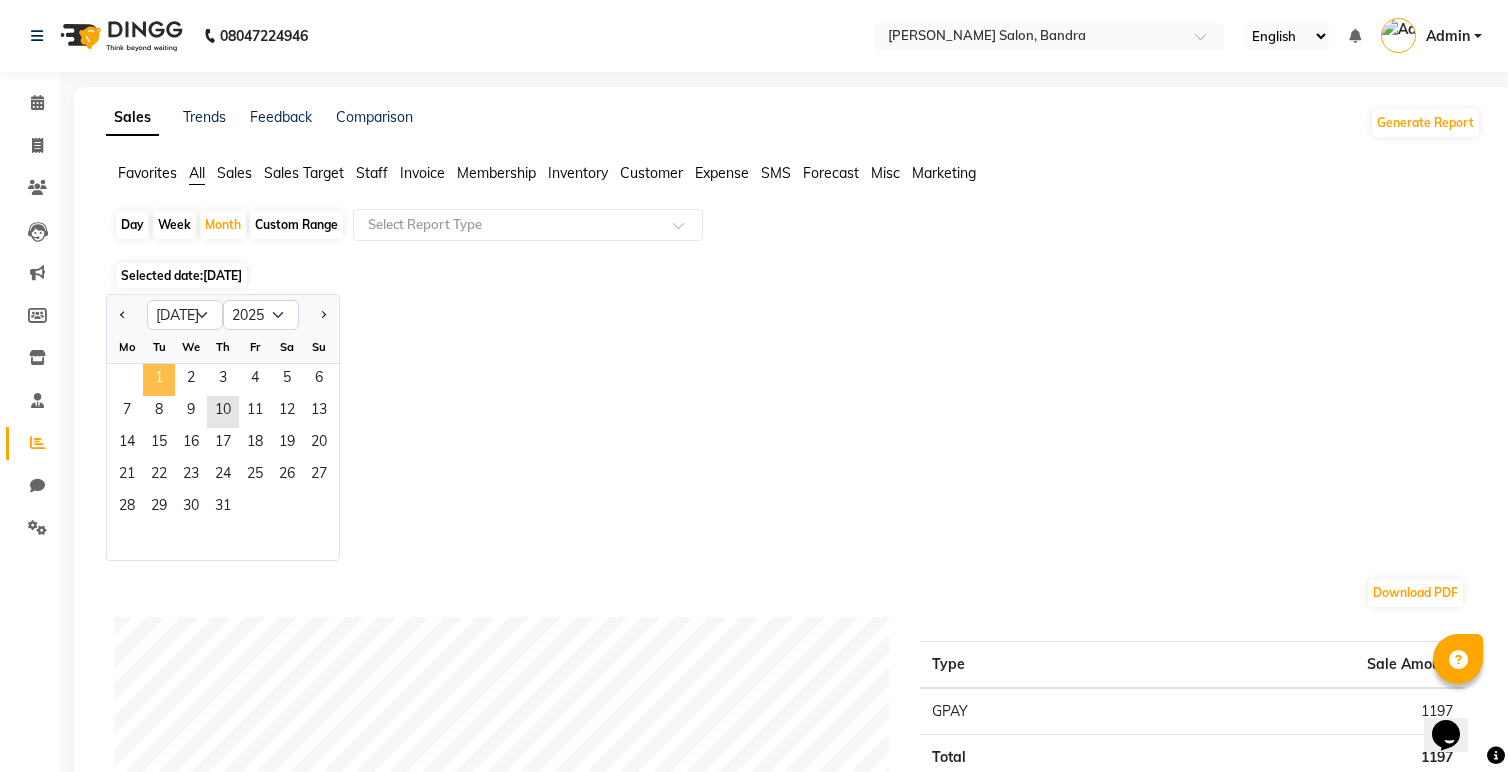 click on "1" 